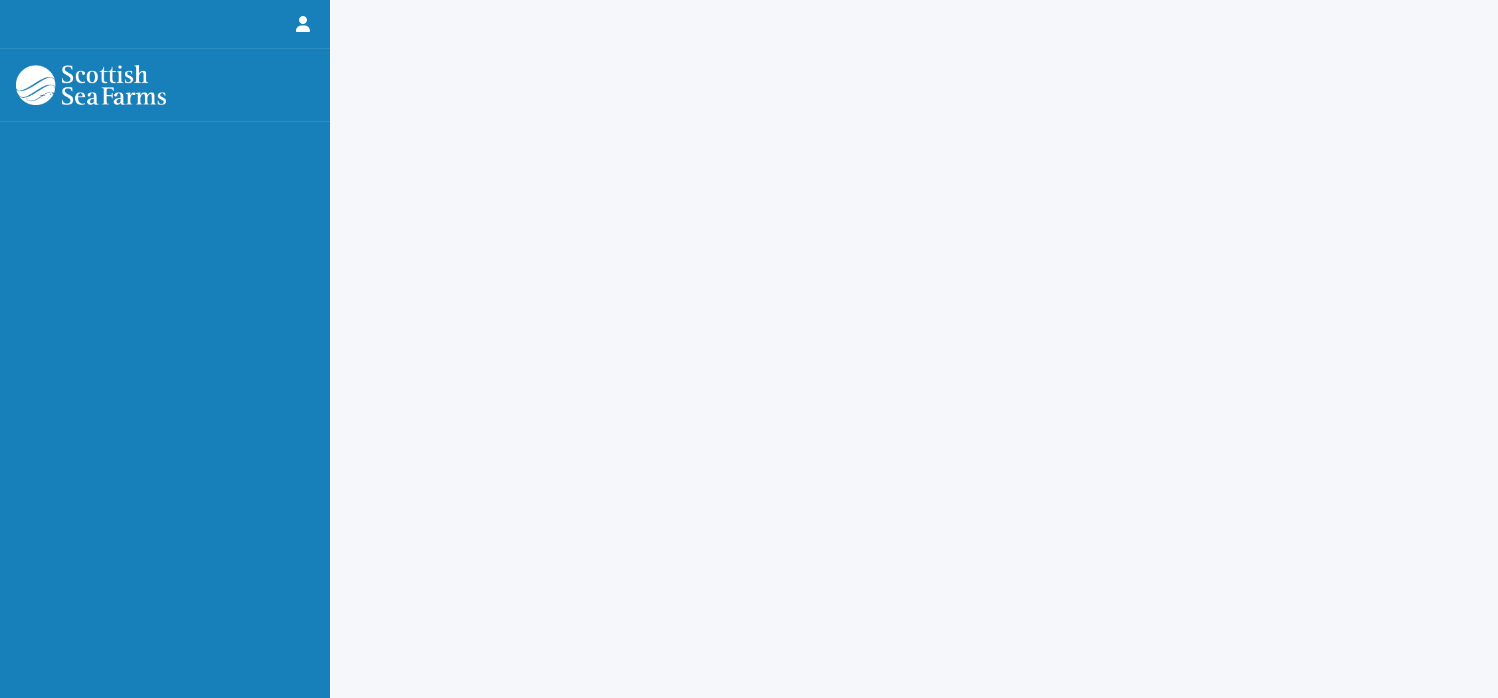 scroll, scrollTop: 0, scrollLeft: 0, axis: both 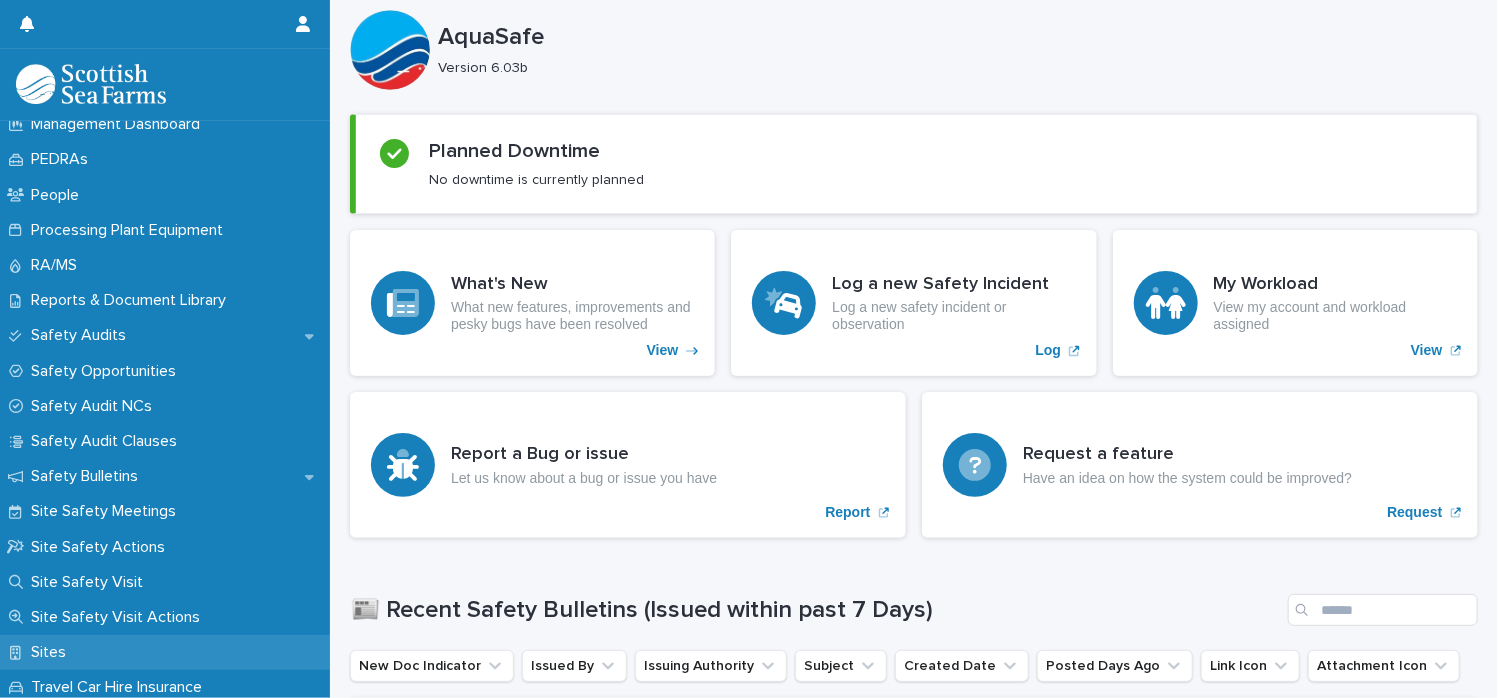 click on "Sites" at bounding box center [52, 652] 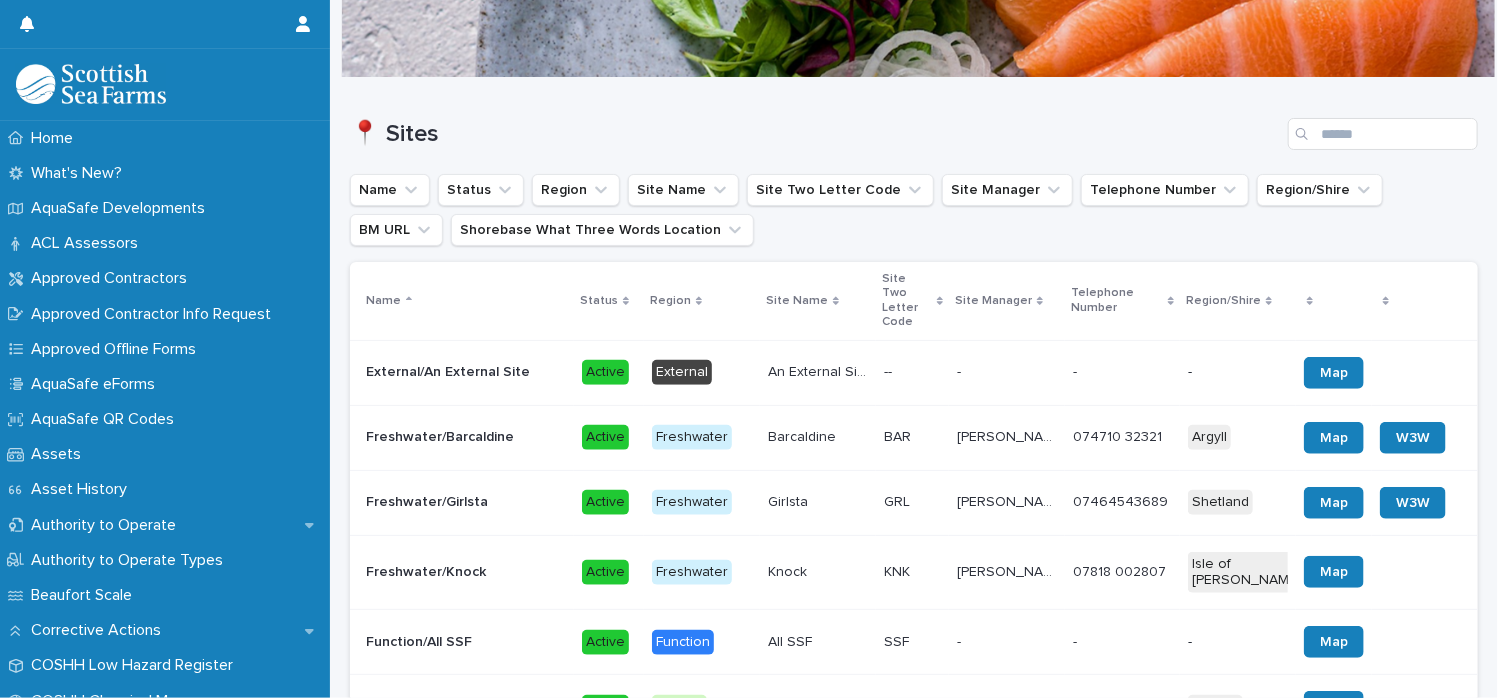 scroll, scrollTop: 119, scrollLeft: 0, axis: vertical 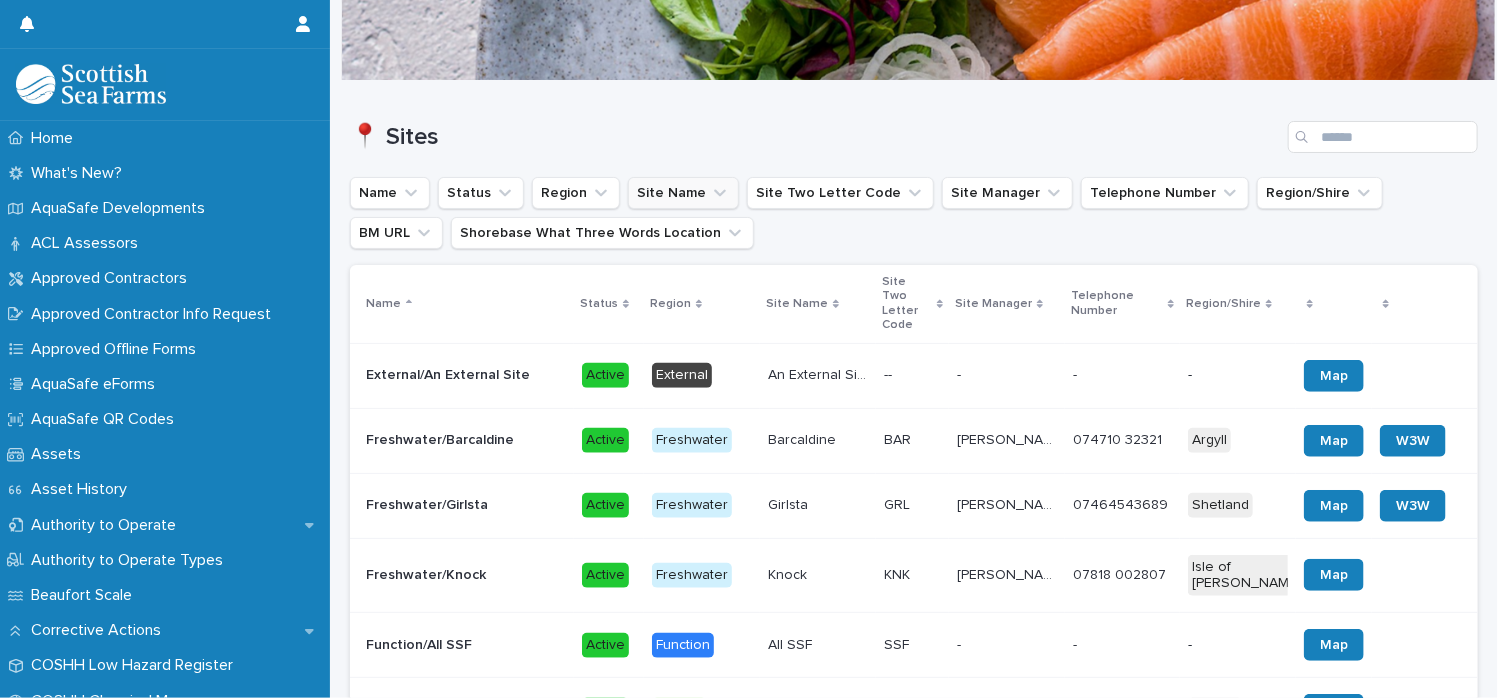 click 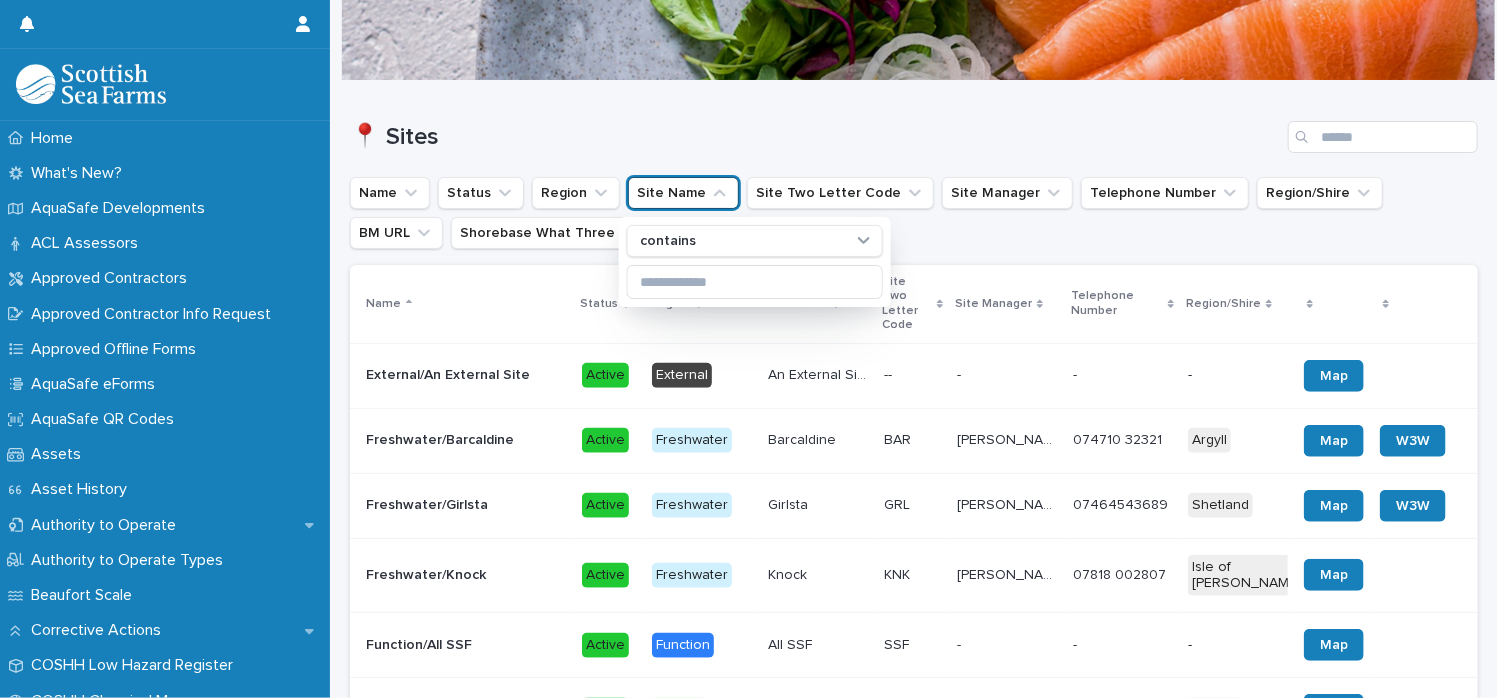 click on "📍 Sites" at bounding box center [815, 137] 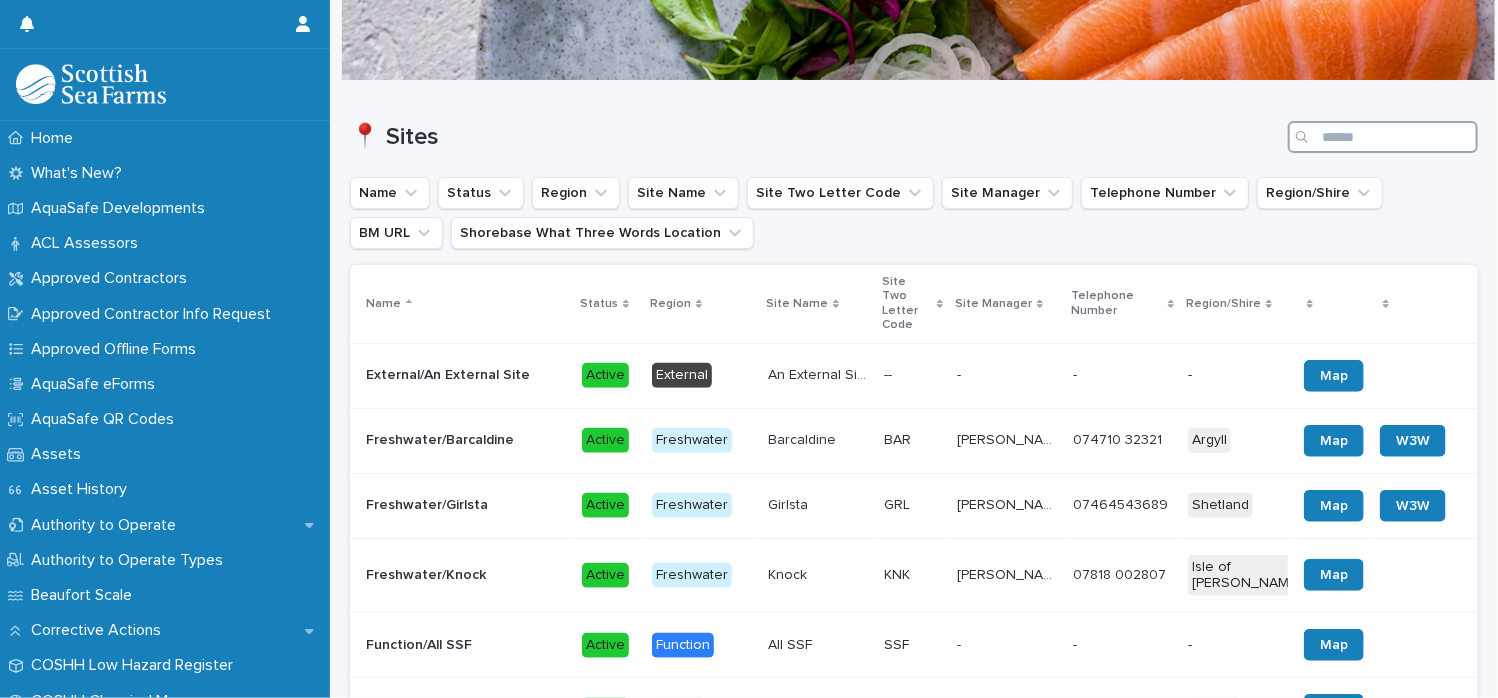 click at bounding box center [1383, 137] 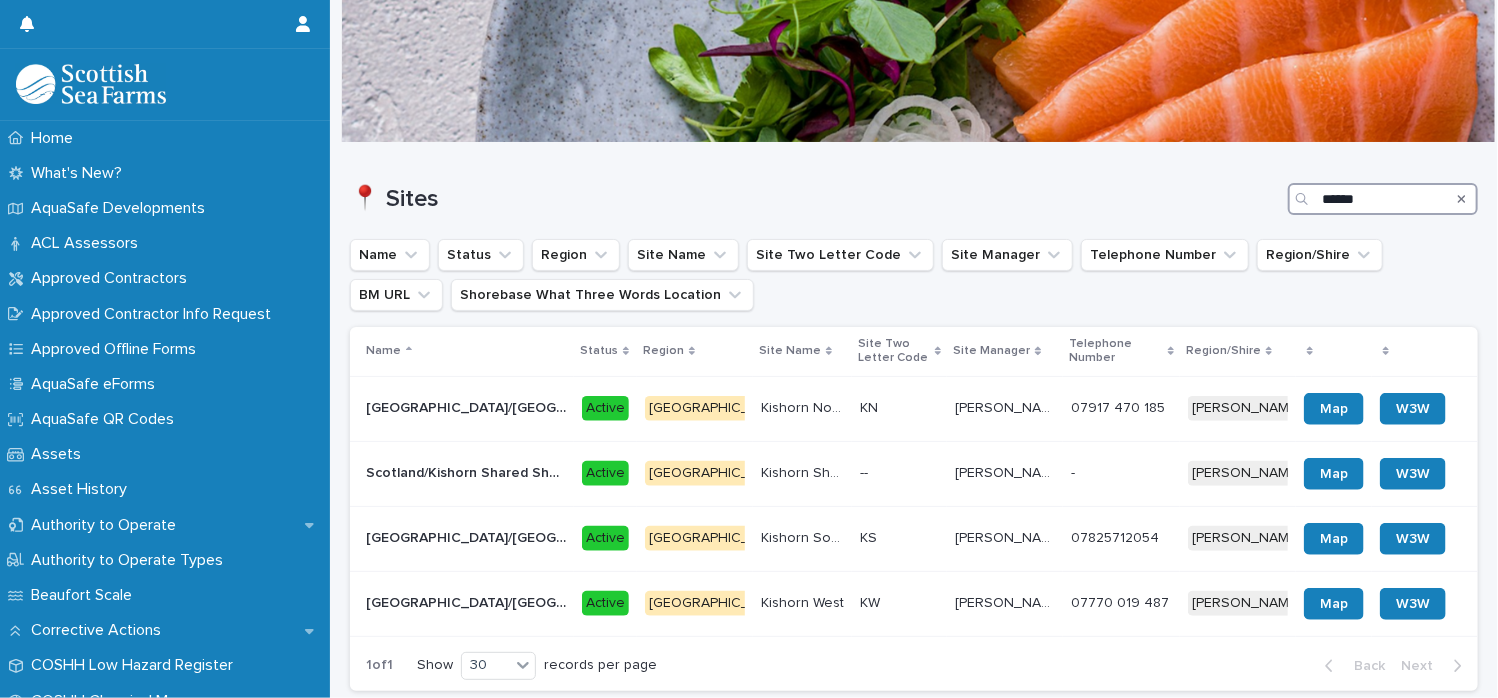 scroll, scrollTop: 119, scrollLeft: 0, axis: vertical 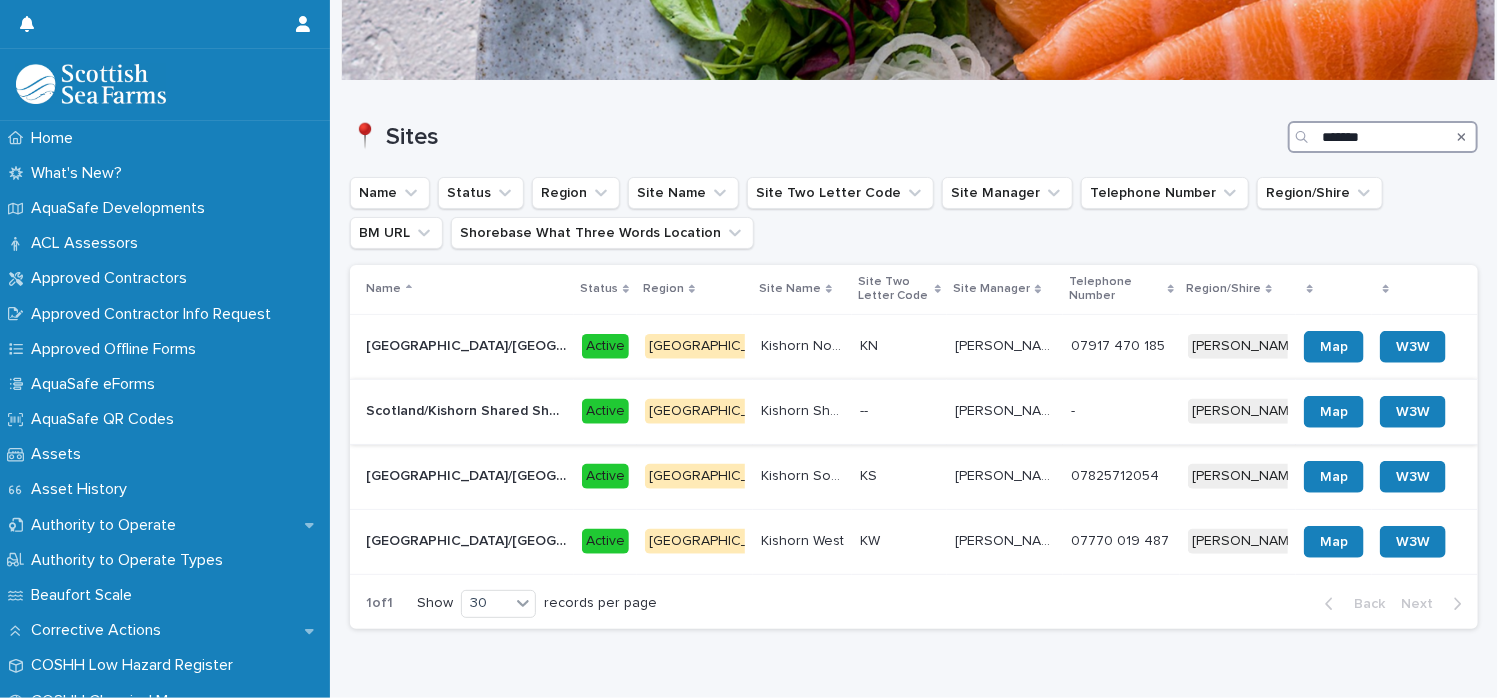 type on "*******" 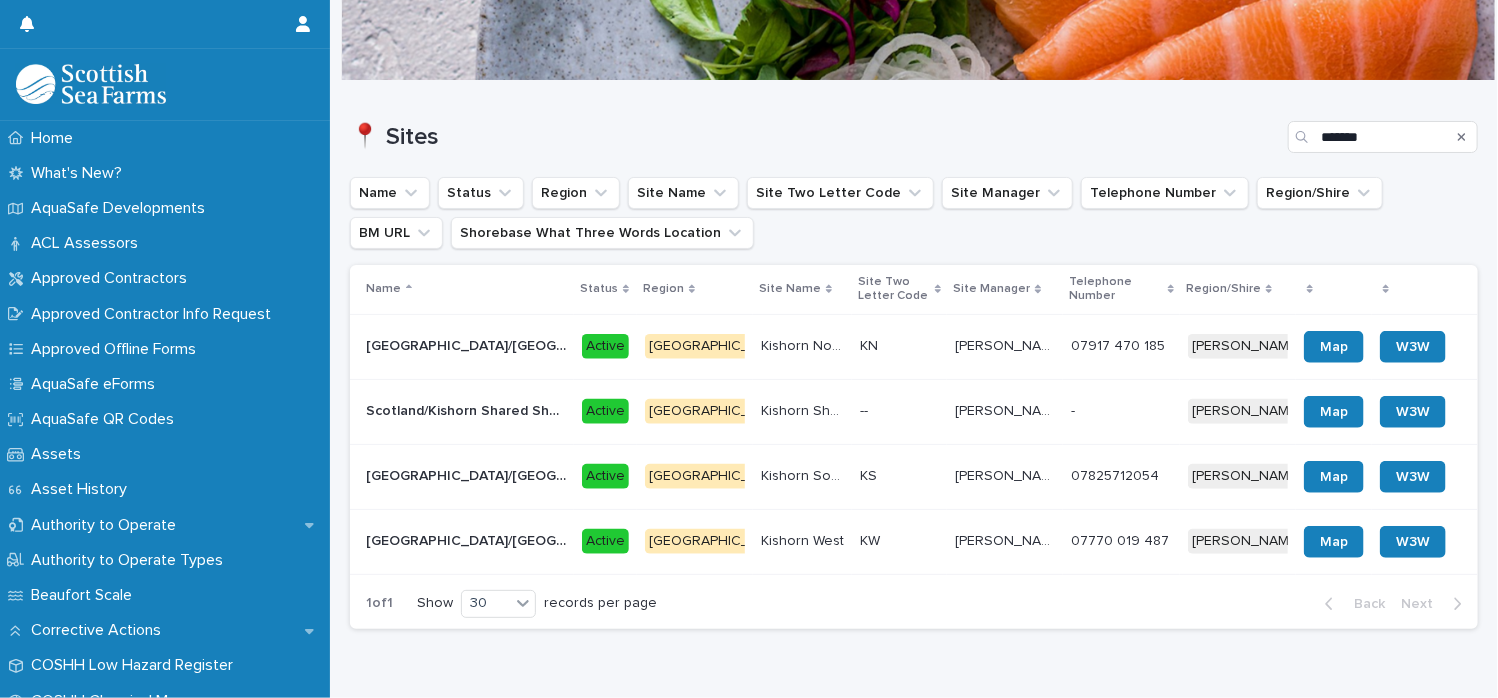 click on "Scotland/Kishorn Shared Shorebase" at bounding box center (468, 409) 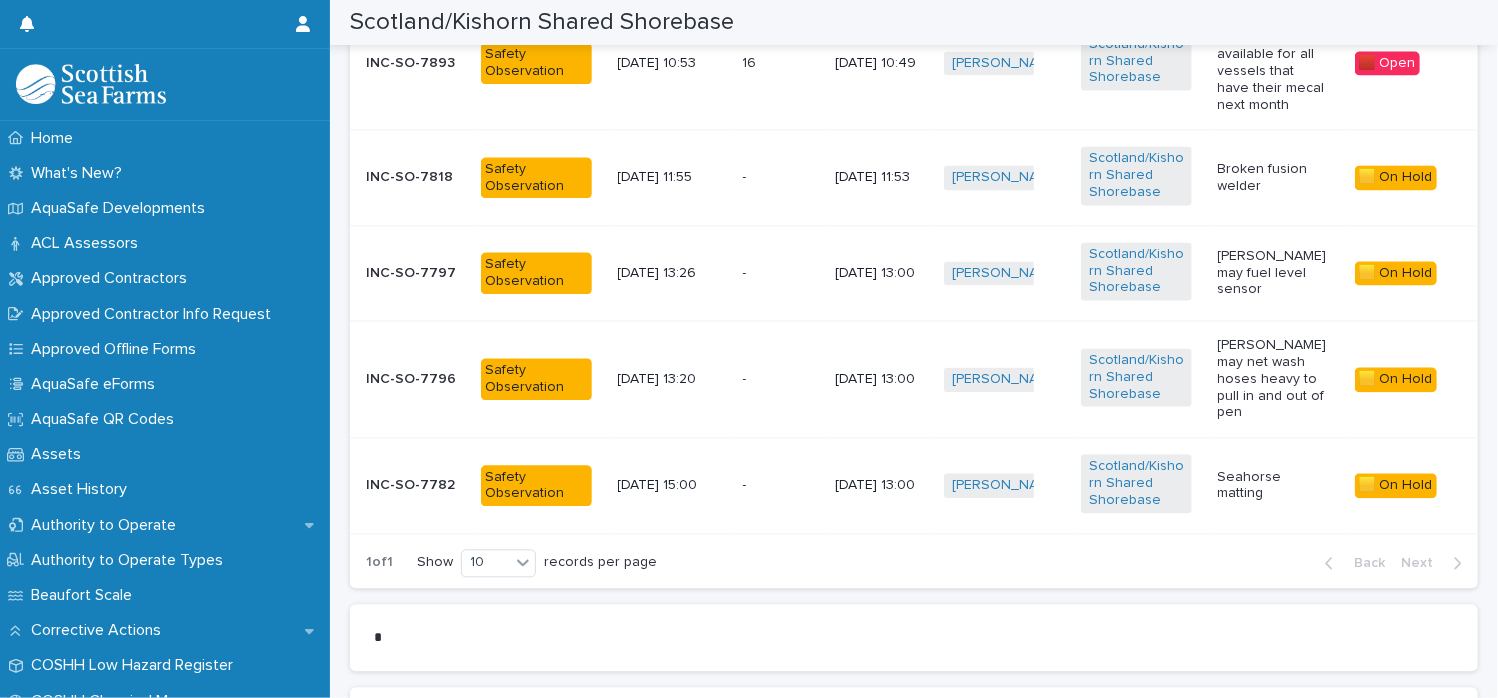 scroll, scrollTop: 1968, scrollLeft: 0, axis: vertical 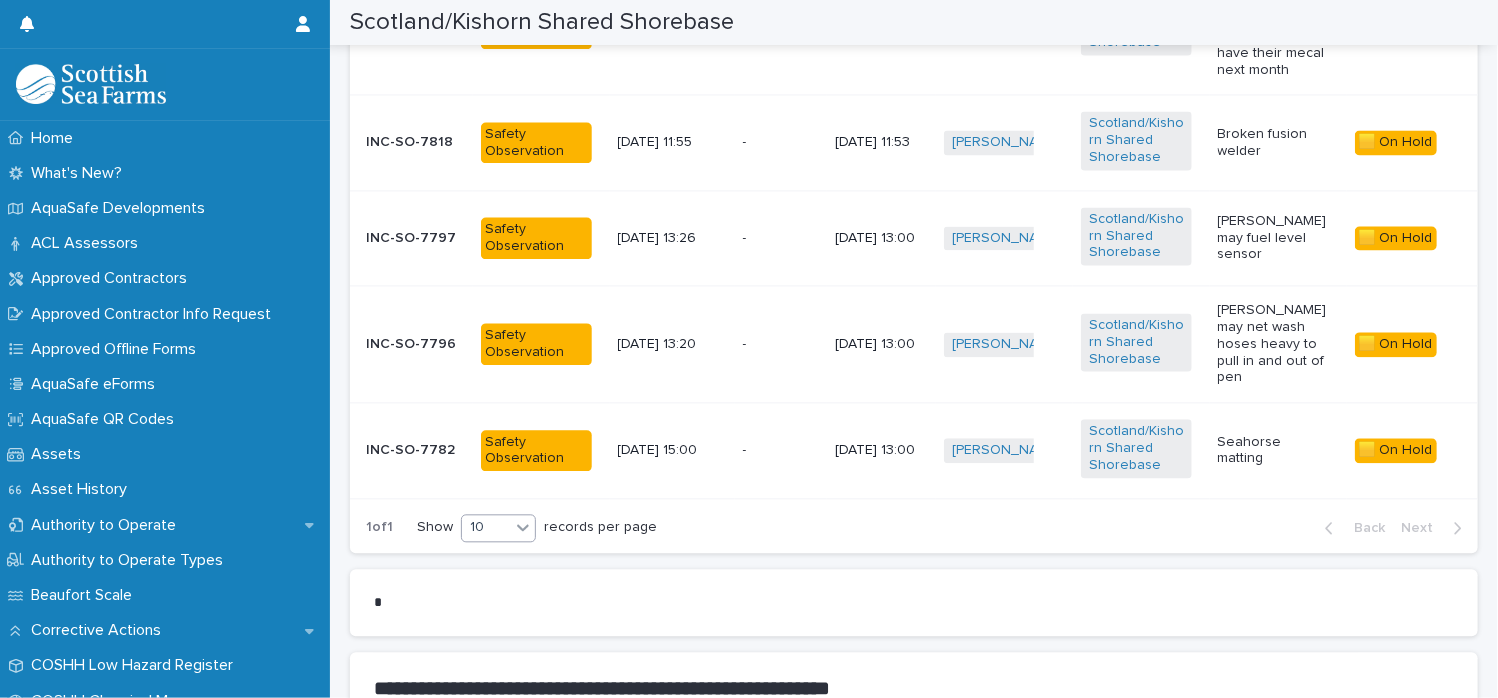 click 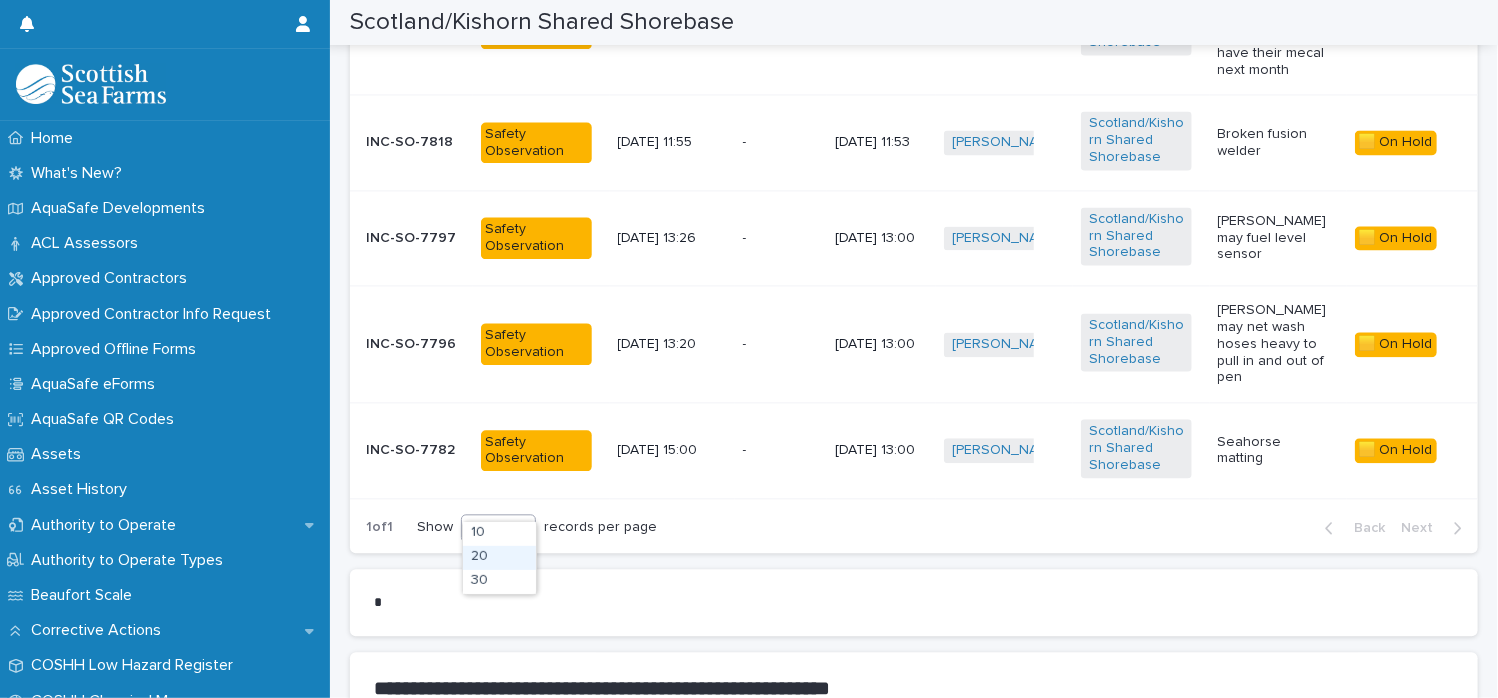 click on "20" at bounding box center (499, 558) 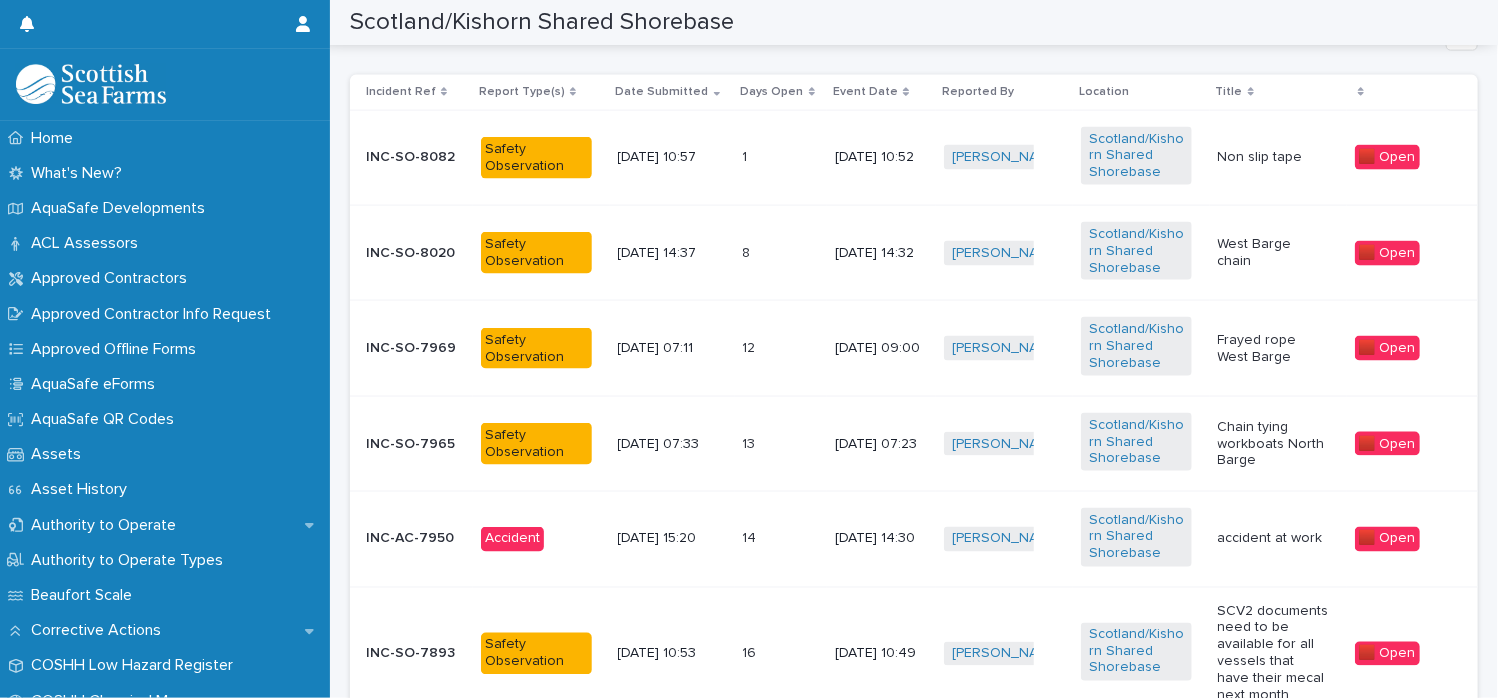 scroll, scrollTop: 1353, scrollLeft: 0, axis: vertical 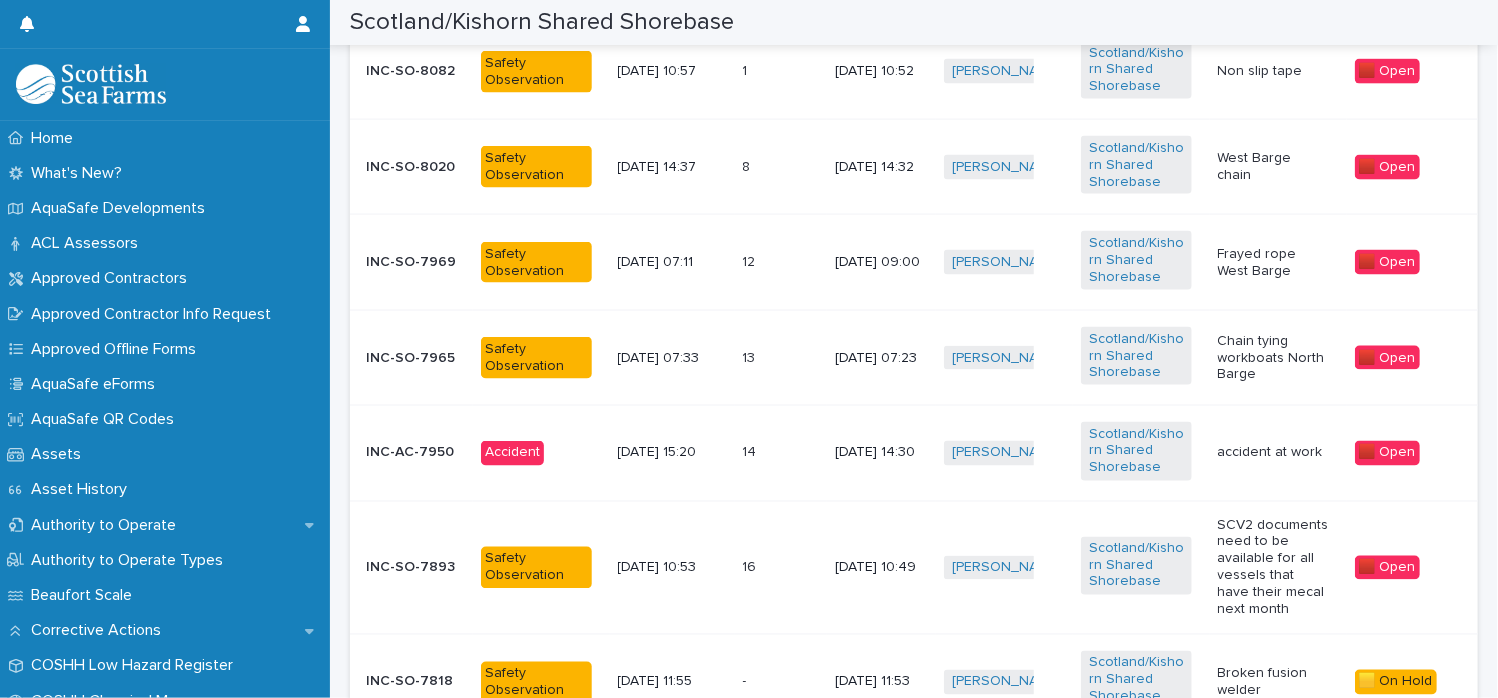 click on "INC-SO-7965" at bounding box center (415, 356) 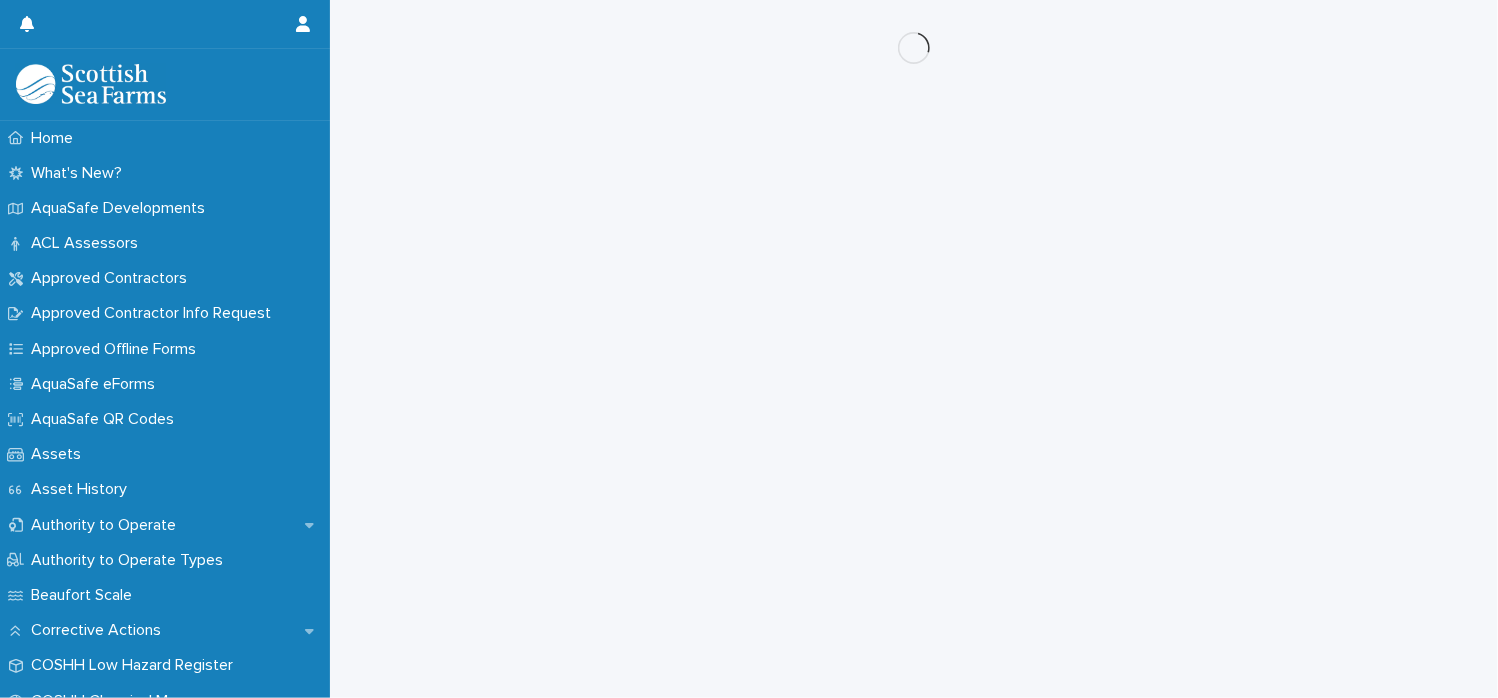 scroll, scrollTop: 0, scrollLeft: 0, axis: both 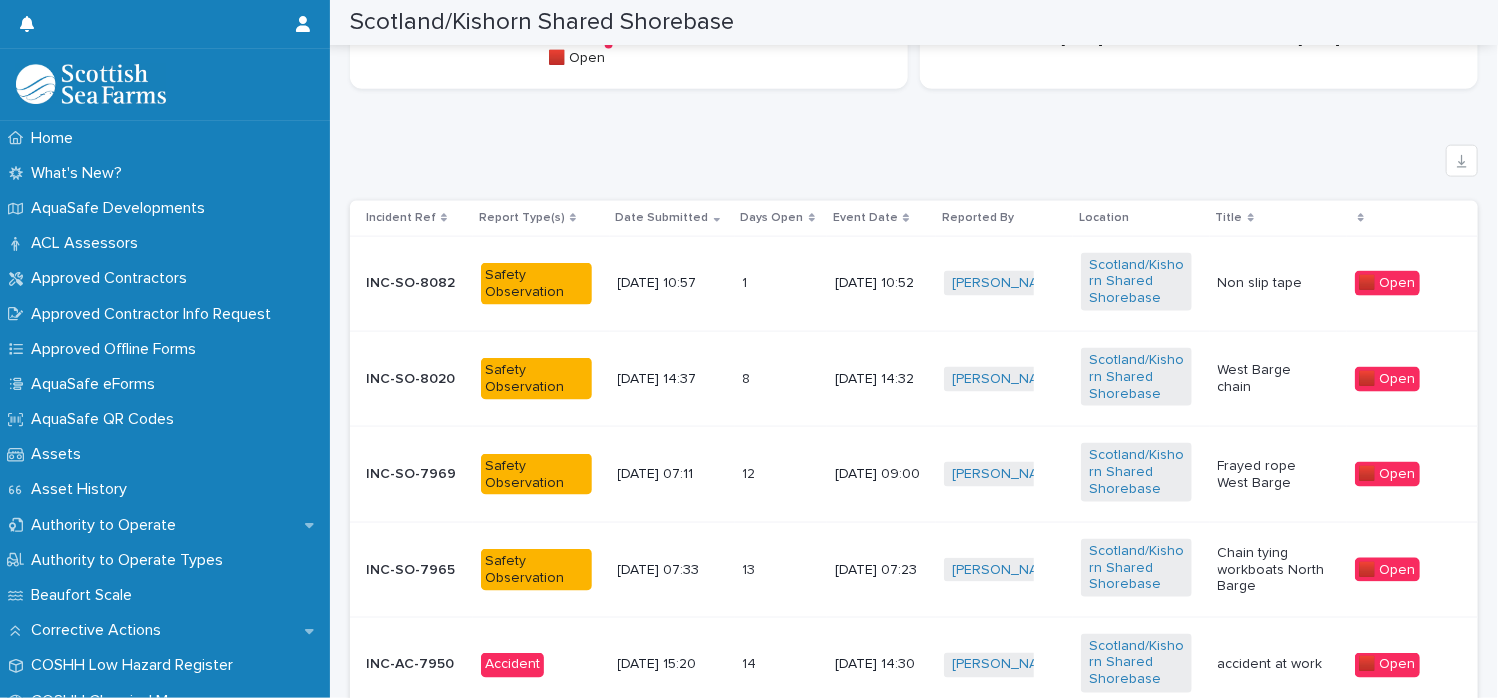 click on "INC-SO-7969" at bounding box center (415, 472) 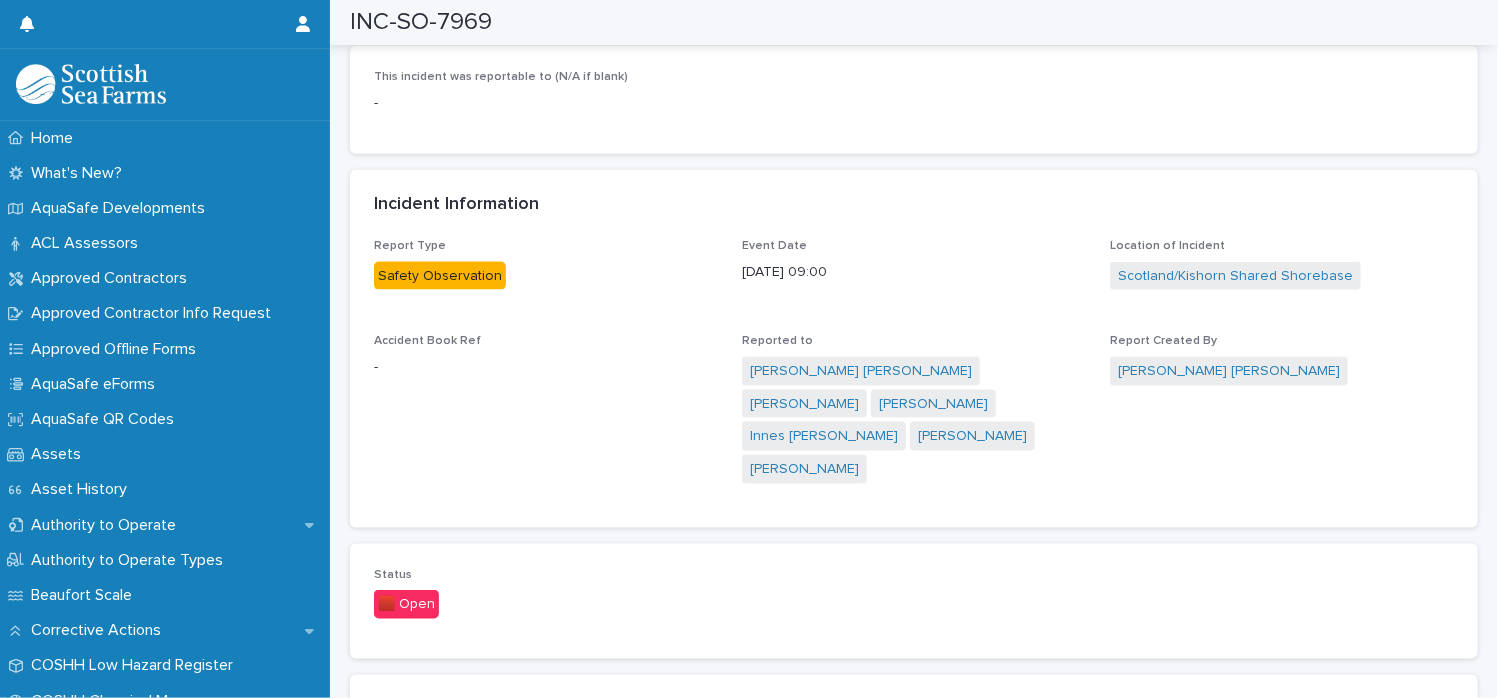 scroll, scrollTop: 1168, scrollLeft: 0, axis: vertical 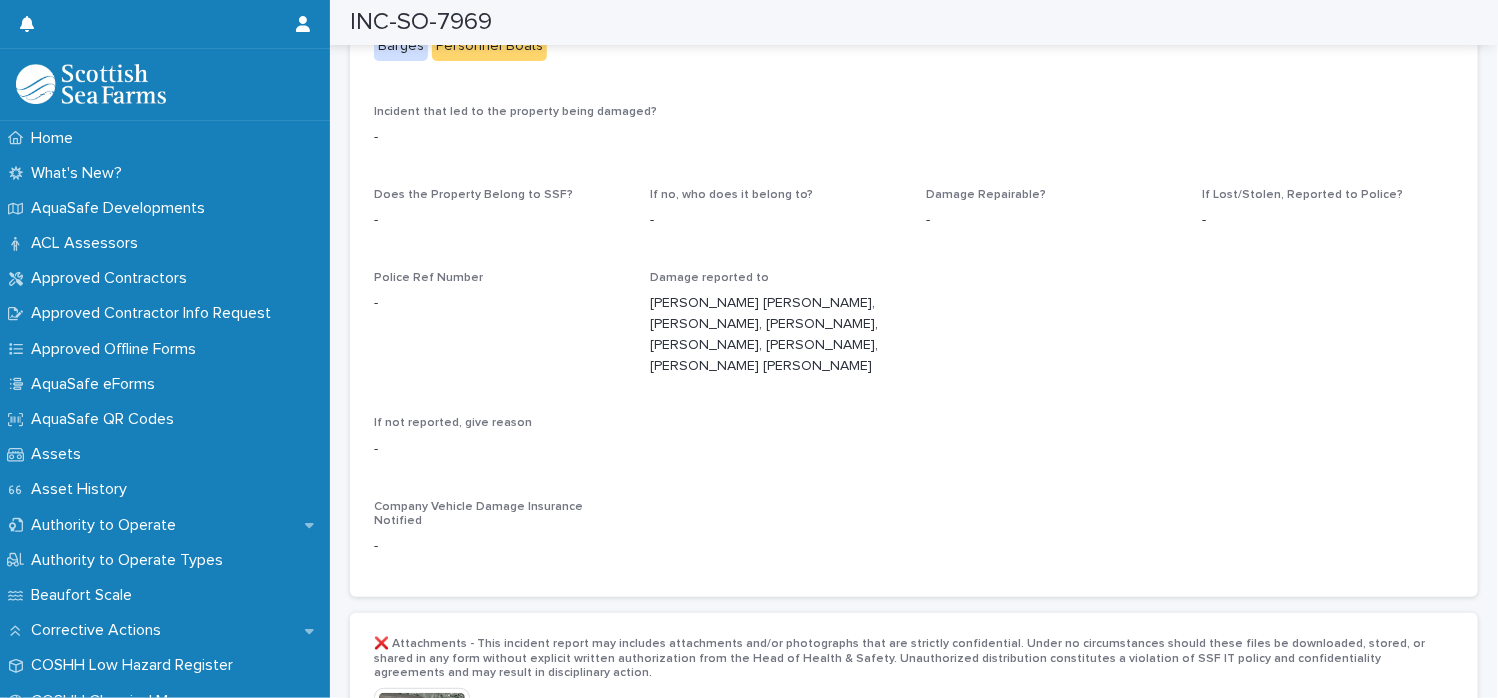 click at bounding box center (422, 736) 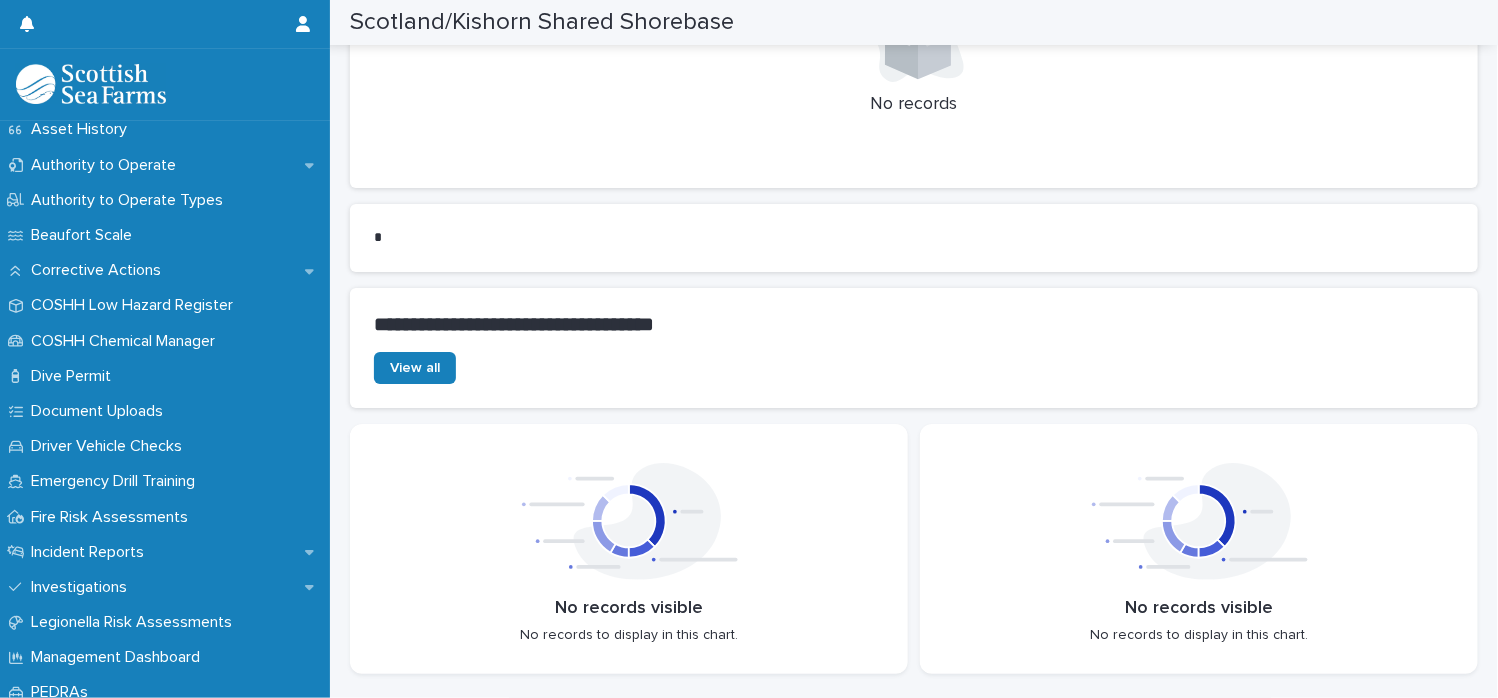 scroll, scrollTop: 351, scrollLeft: 0, axis: vertical 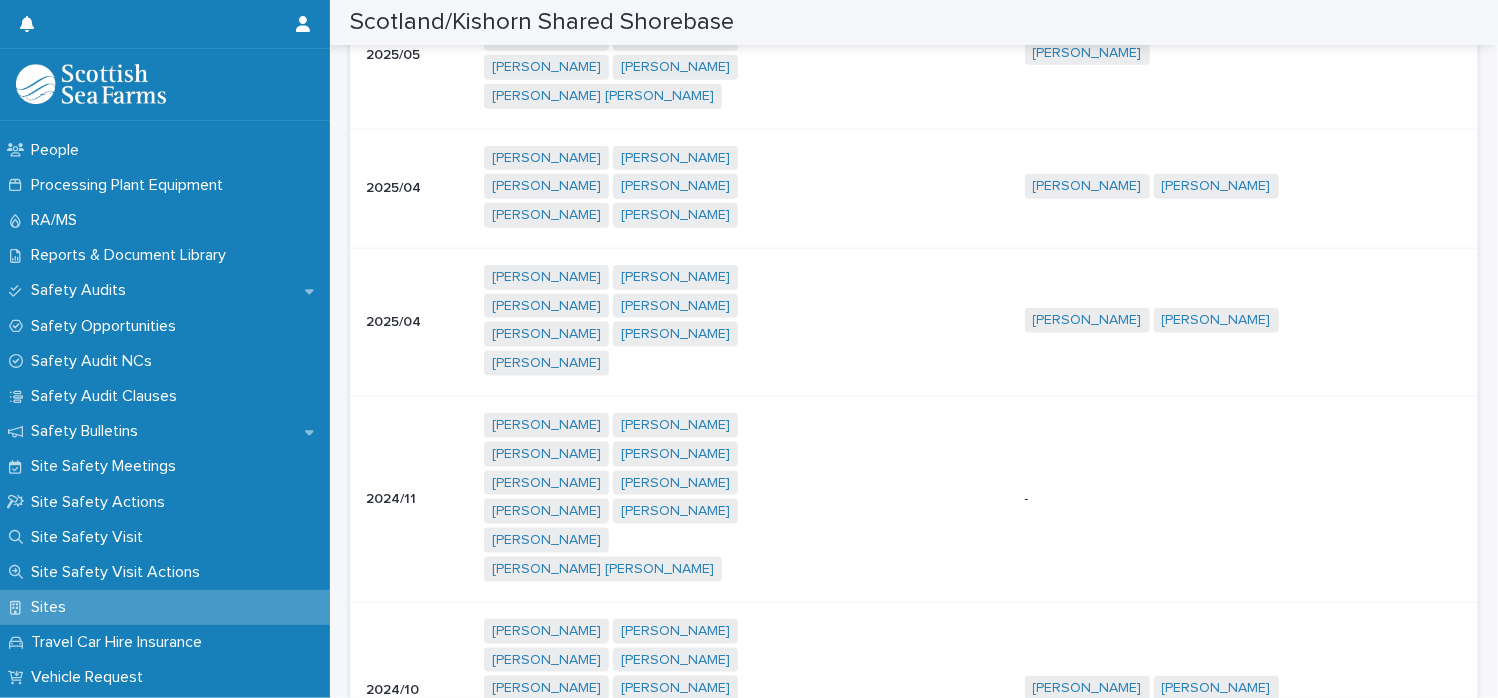 click on "Sites" at bounding box center (165, 607) 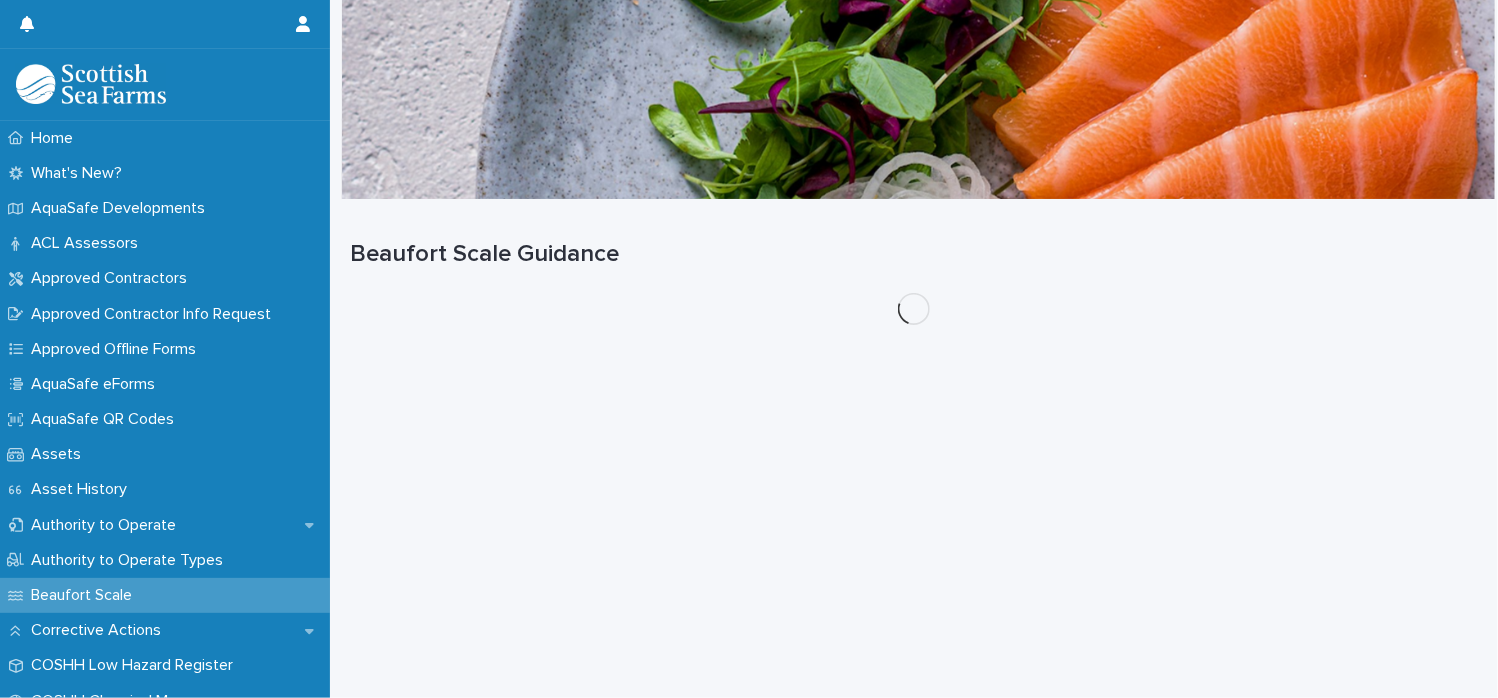 scroll, scrollTop: 0, scrollLeft: 0, axis: both 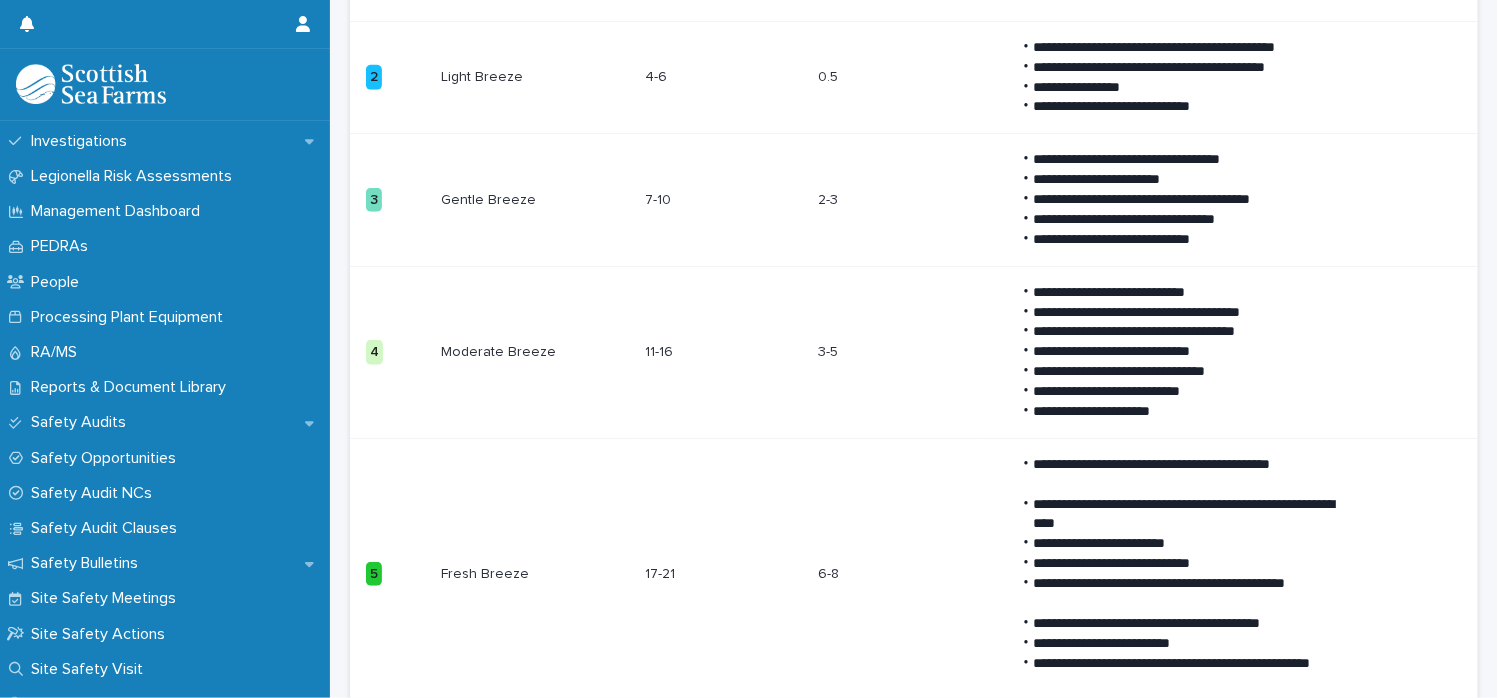 click on "5" at bounding box center [391, 574] 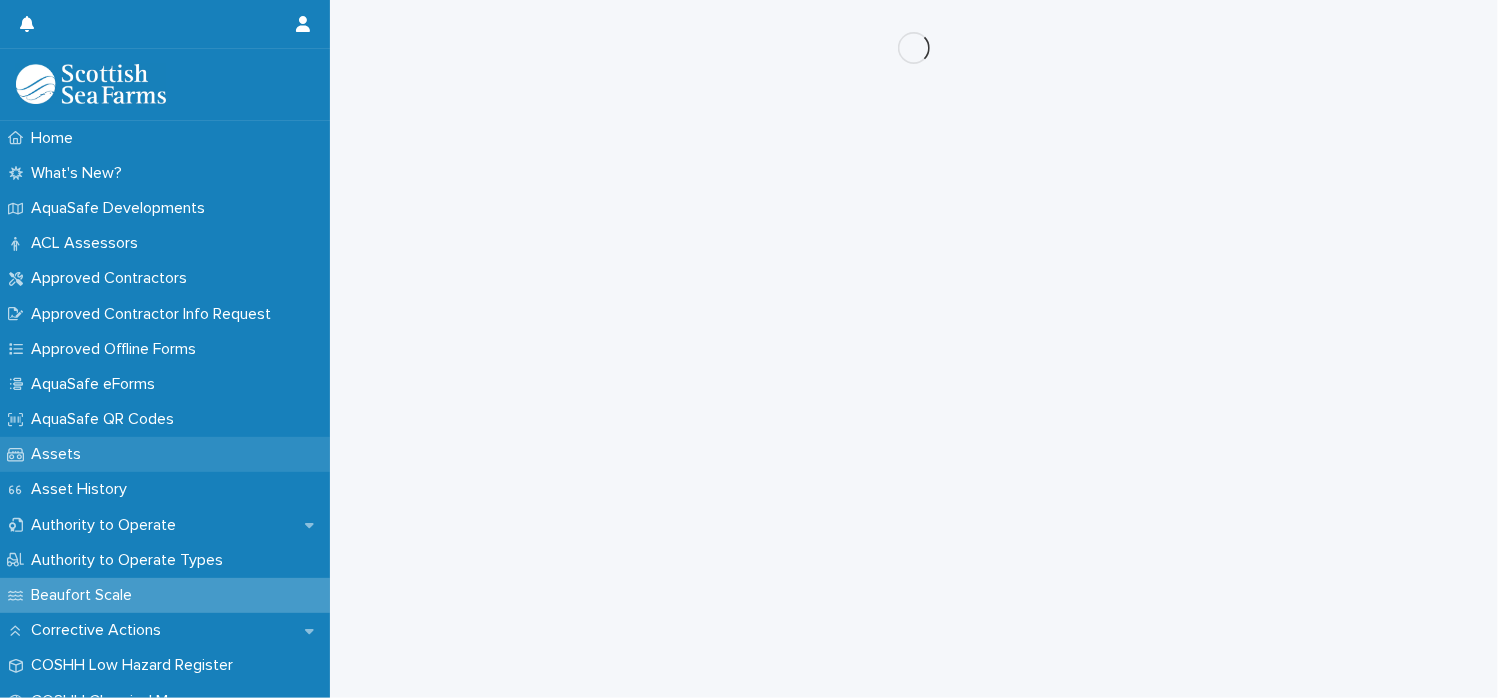 scroll, scrollTop: 0, scrollLeft: 0, axis: both 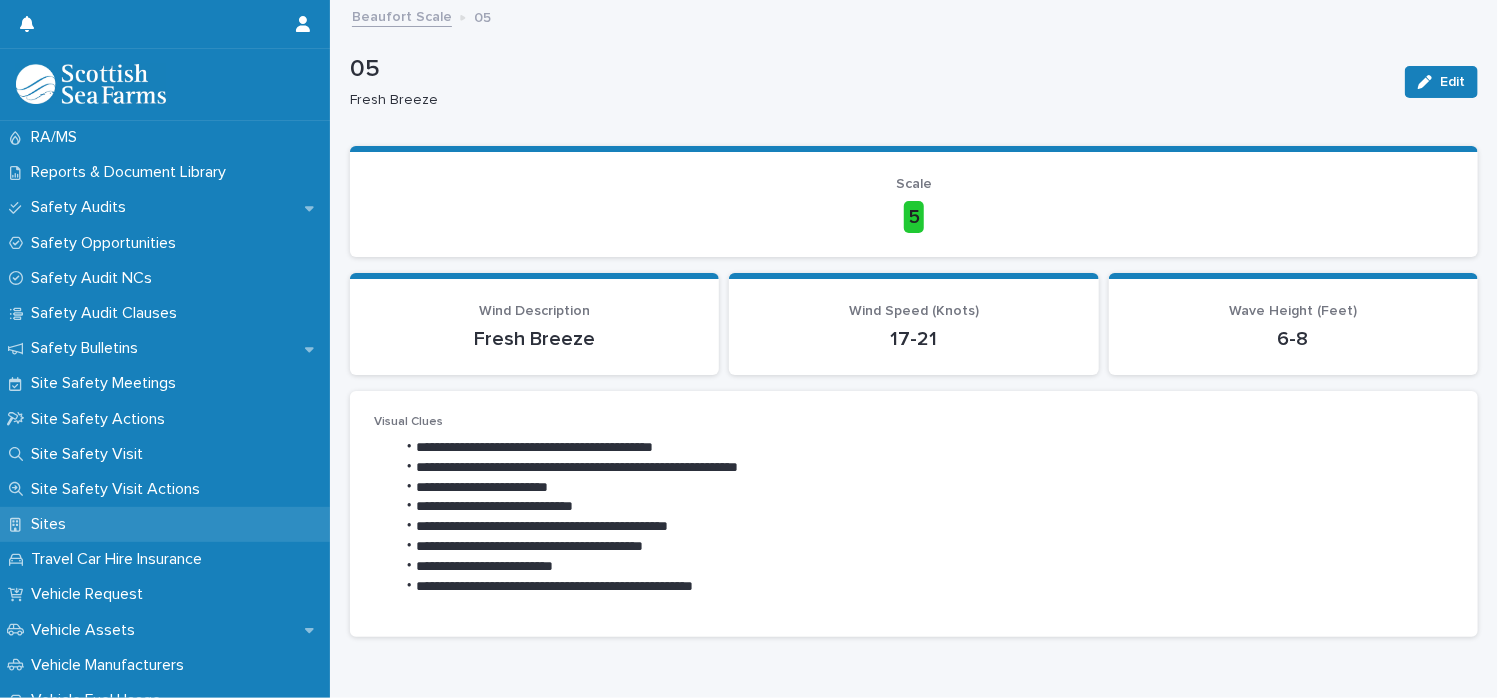 click on "Sites" at bounding box center (52, 524) 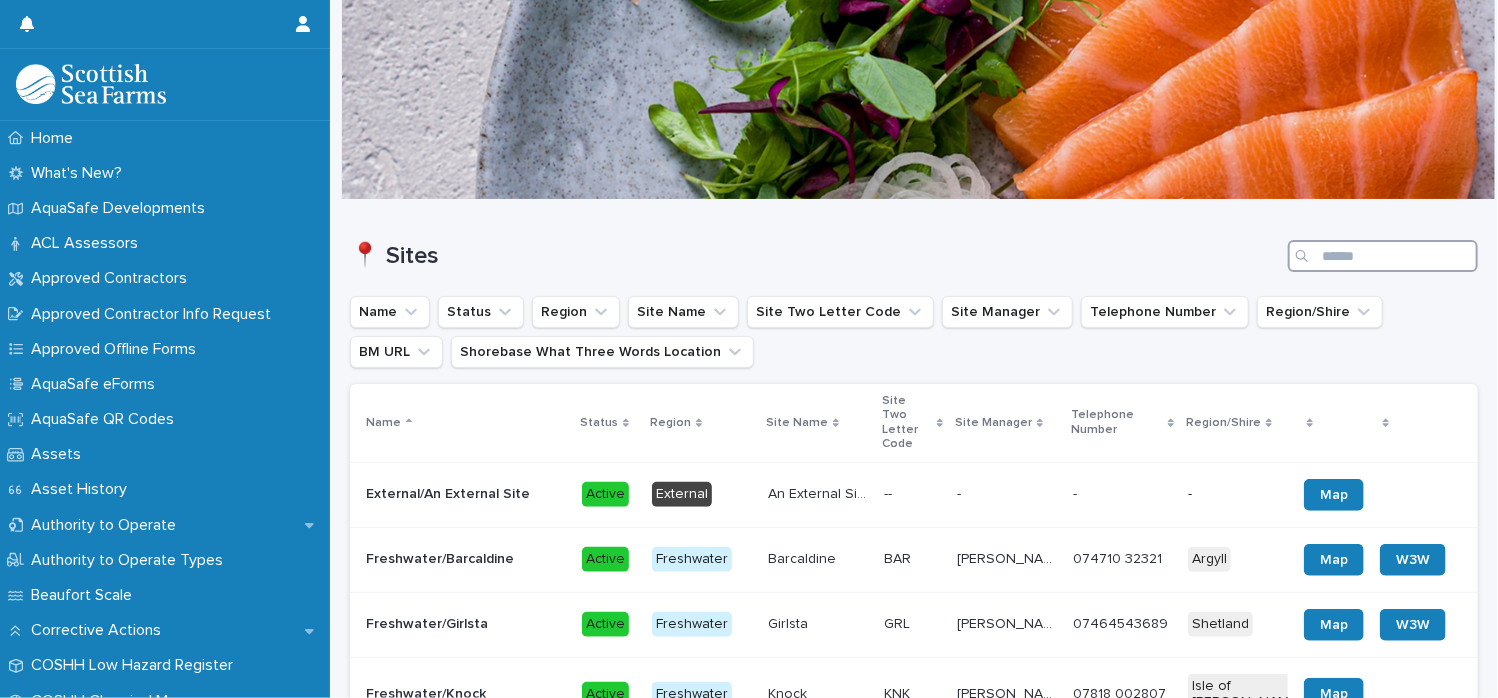 click at bounding box center [1383, 256] 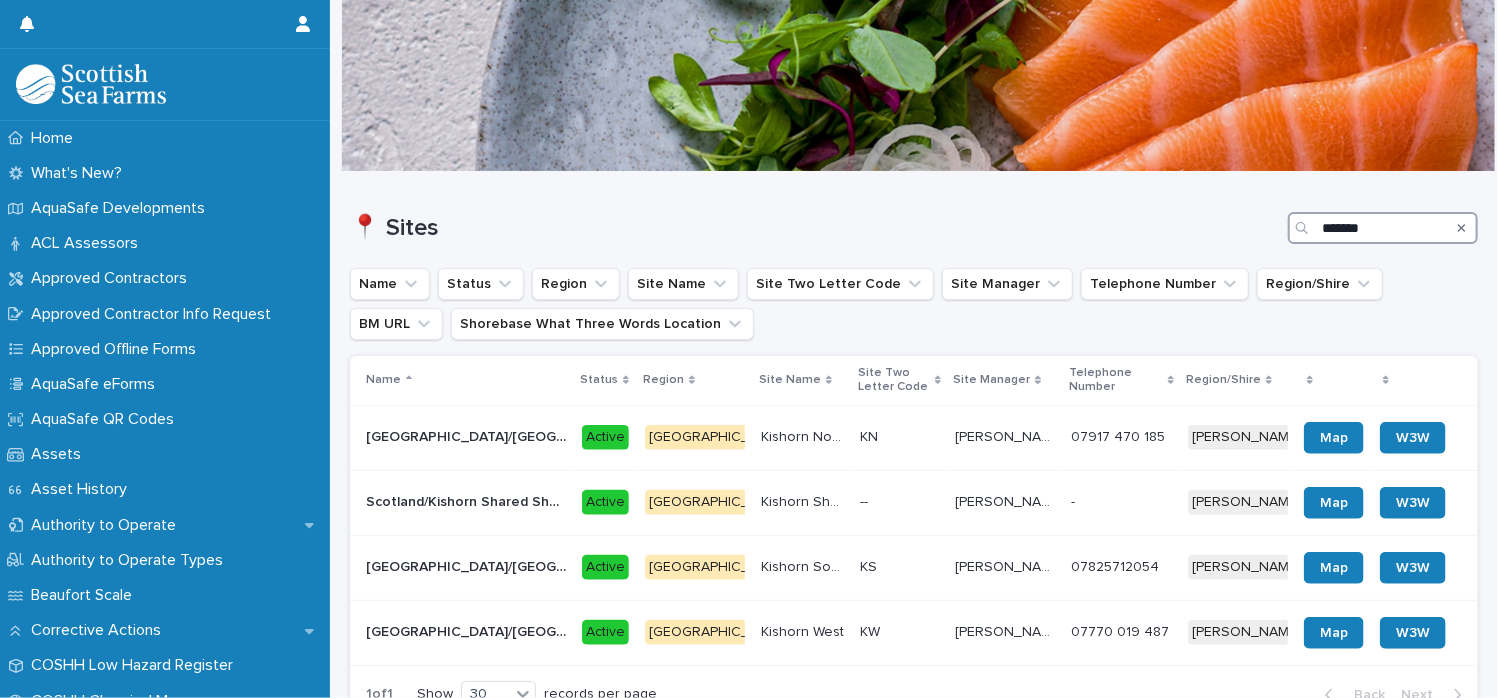scroll, scrollTop: 58, scrollLeft: 0, axis: vertical 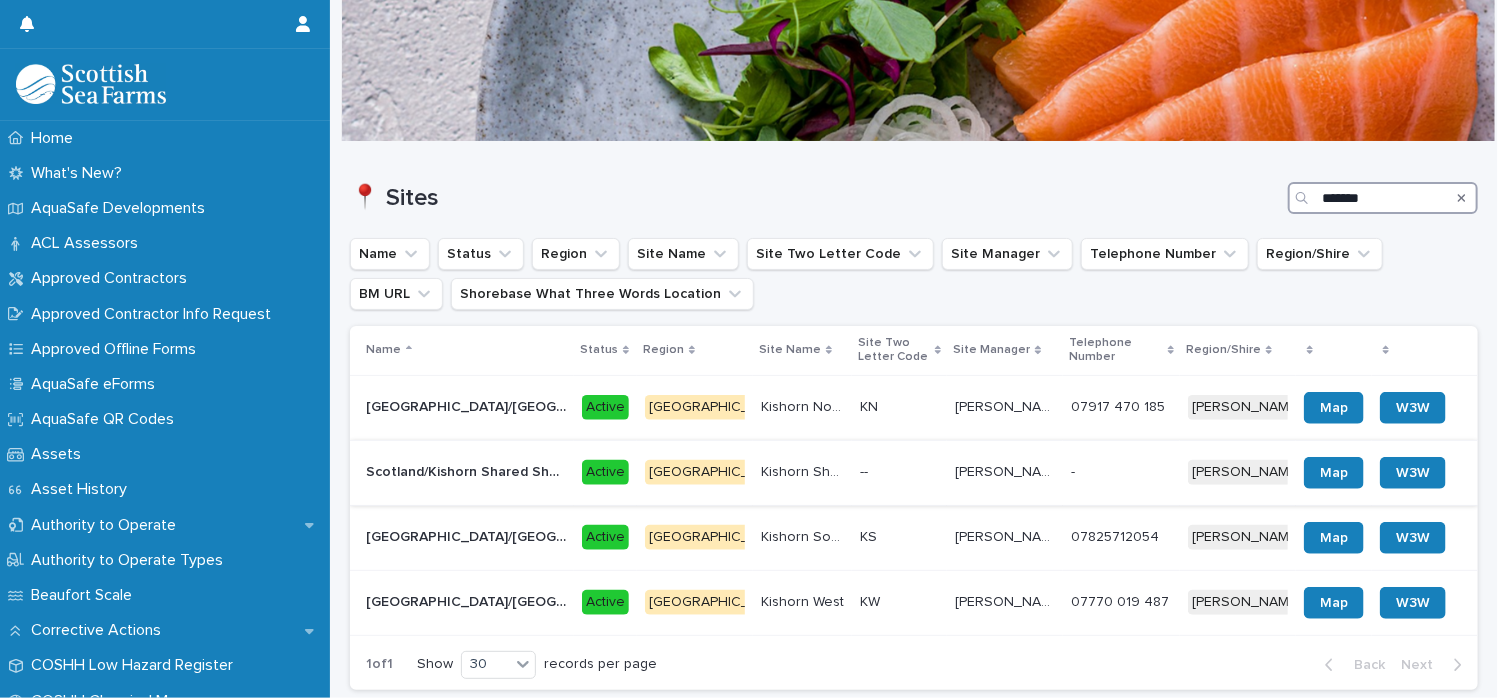 type on "*******" 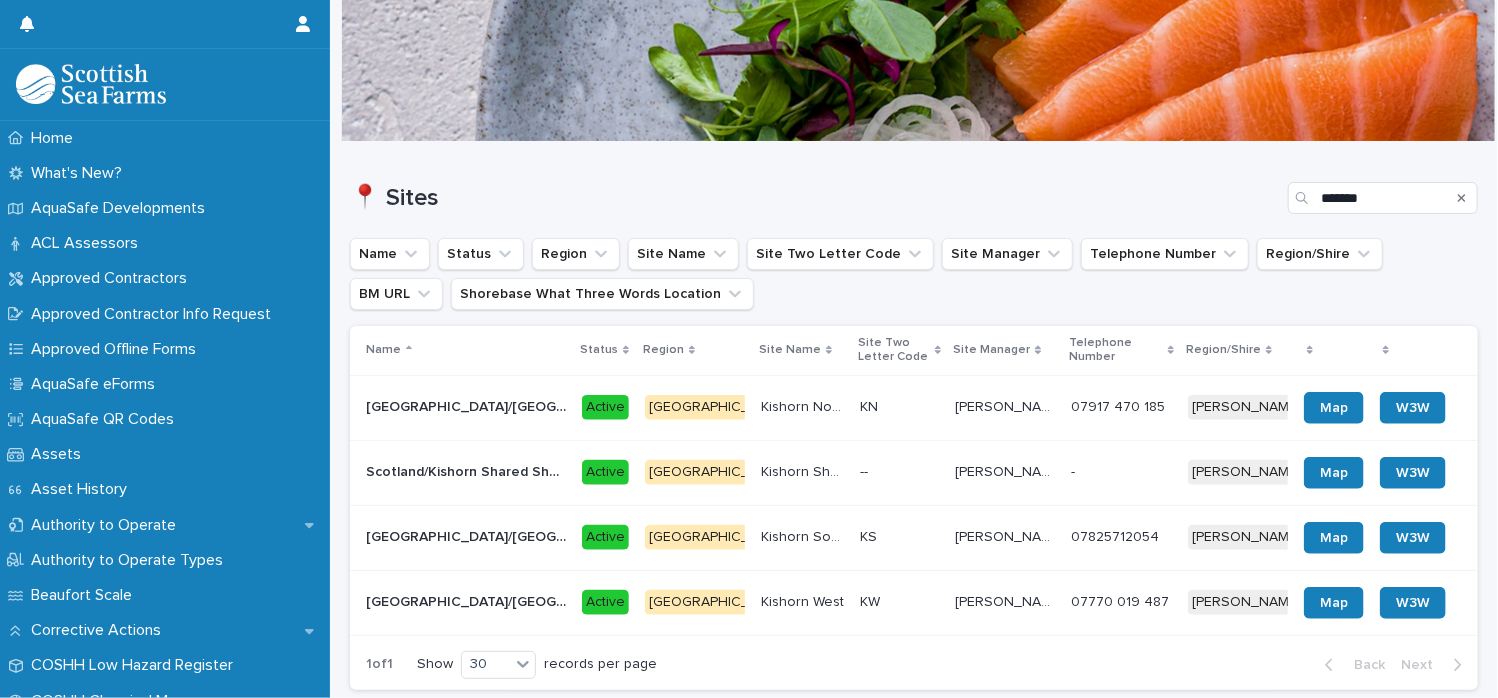 click on "[GEOGRAPHIC_DATA]" at bounding box center [718, 472] 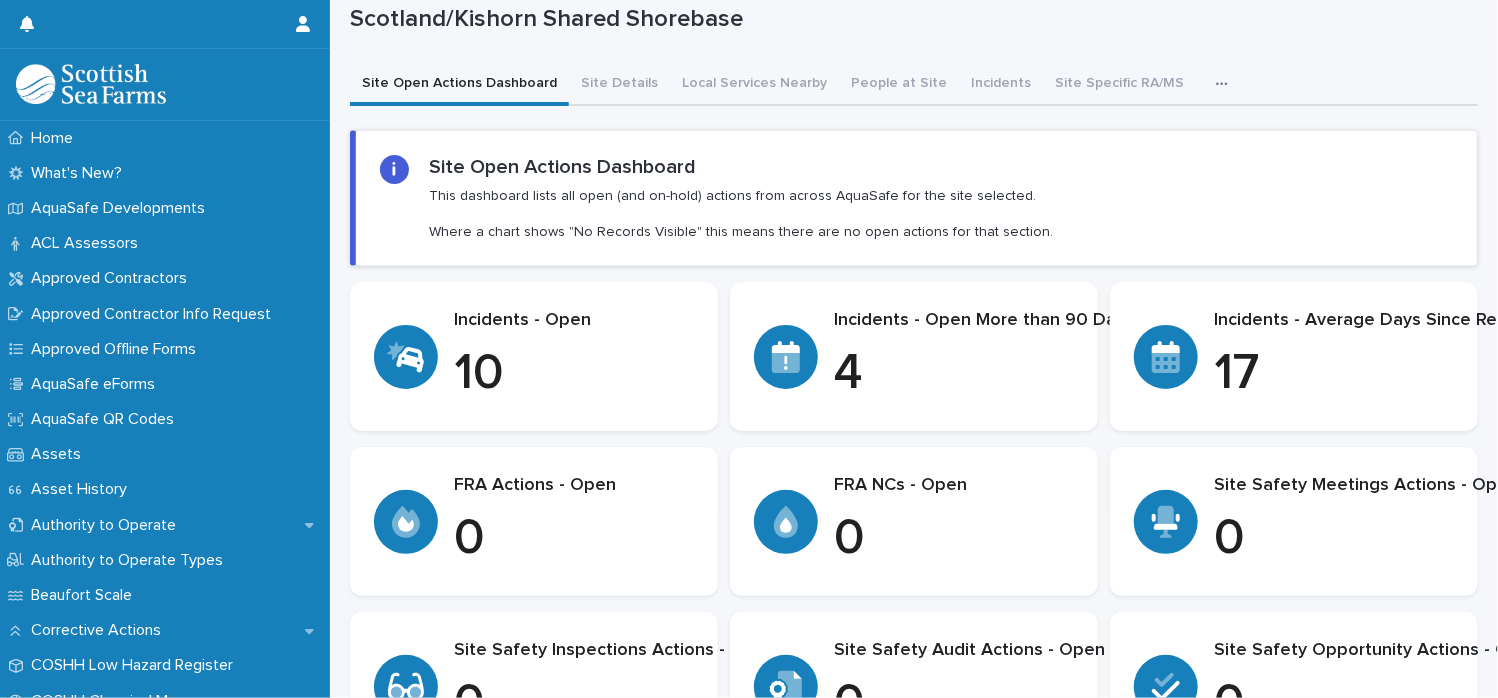 scroll, scrollTop: 0, scrollLeft: 0, axis: both 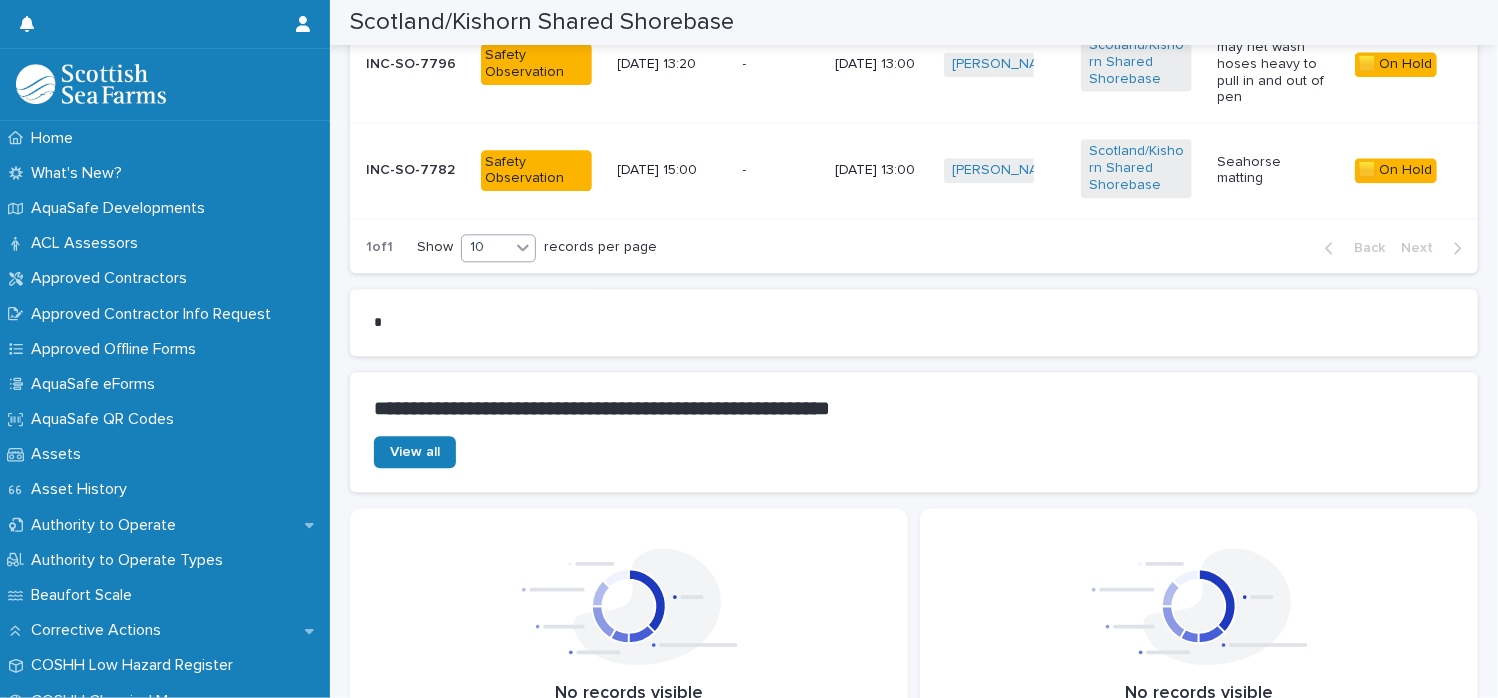click 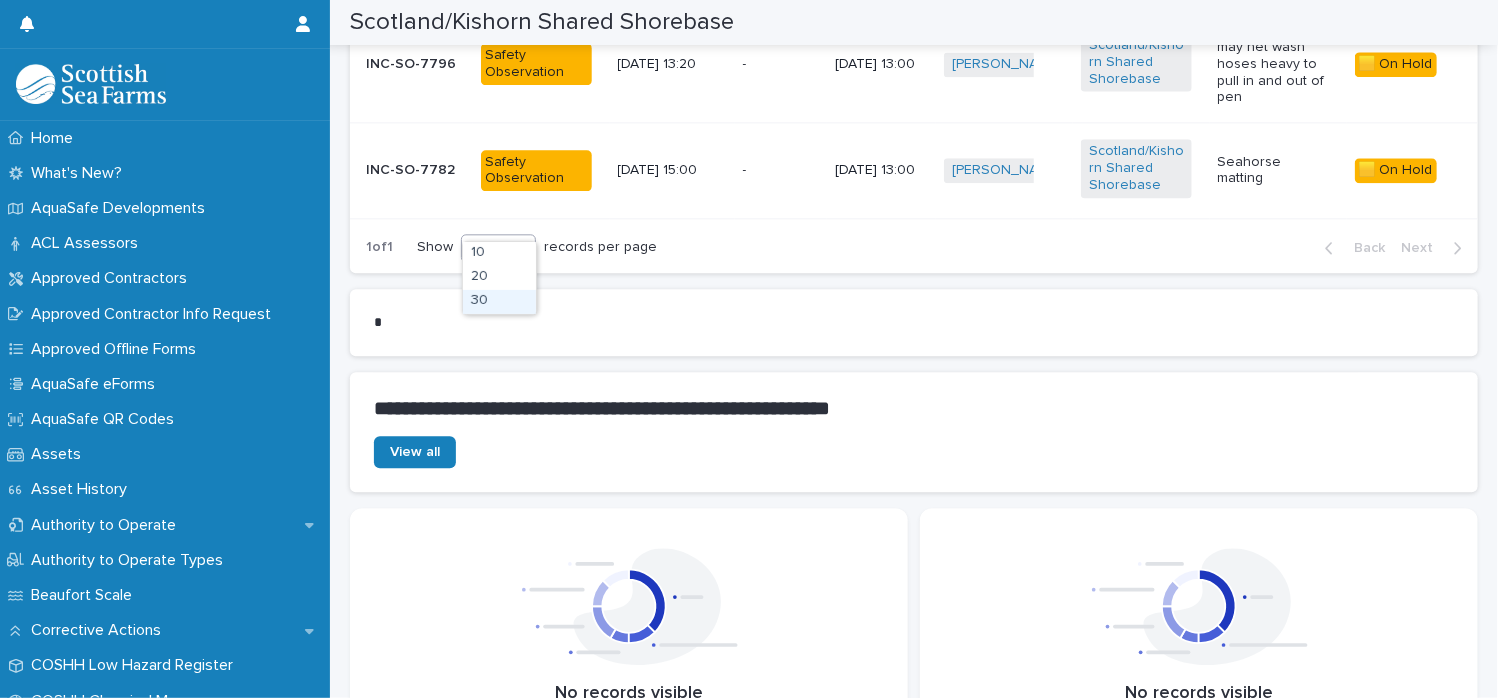 click on "30" at bounding box center [499, 302] 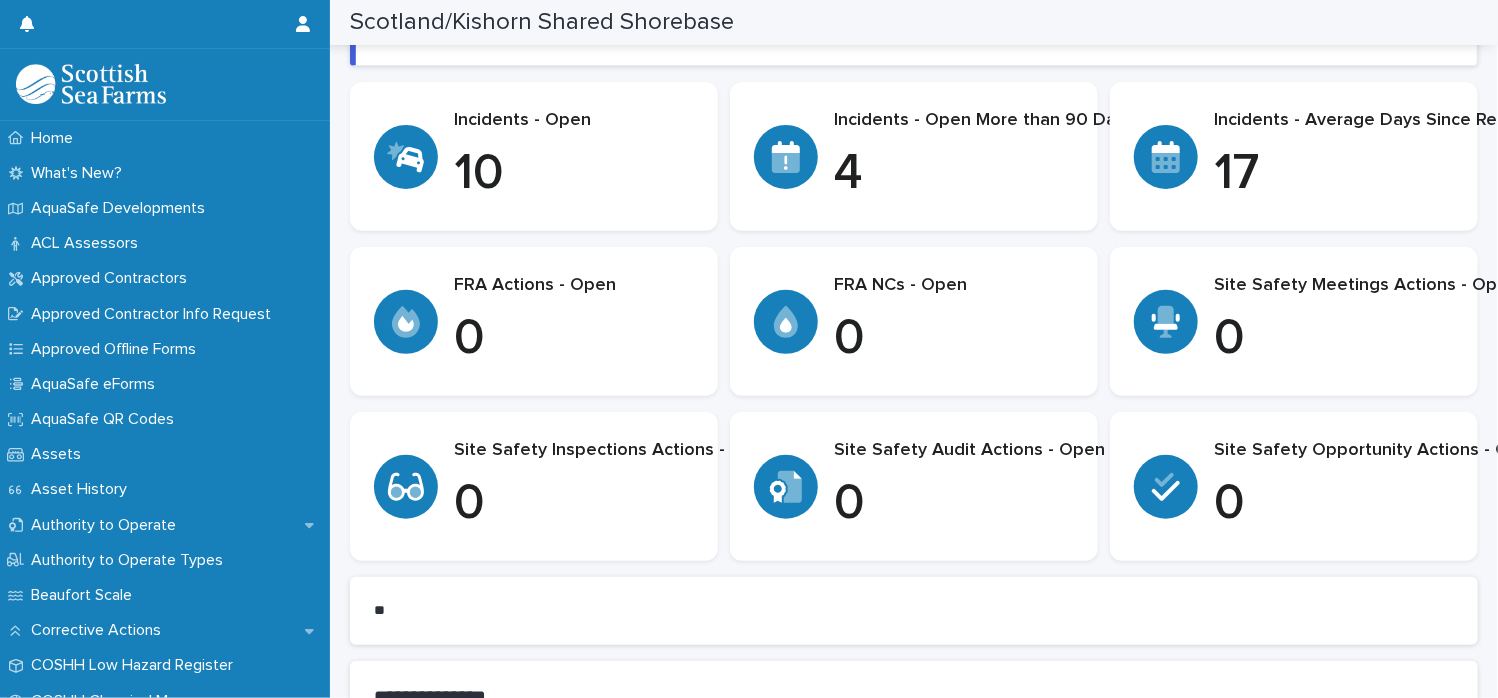 scroll, scrollTop: 0, scrollLeft: 0, axis: both 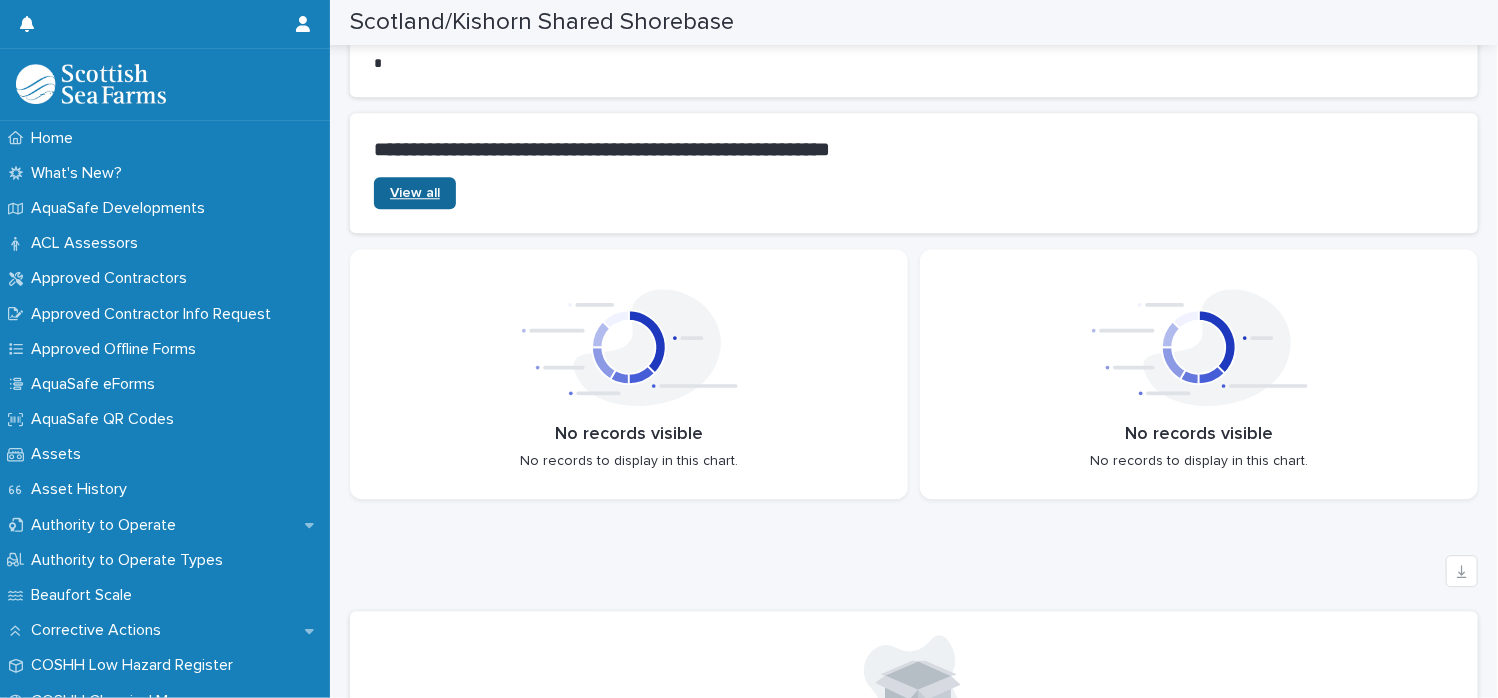 click on "View all" at bounding box center (415, 193) 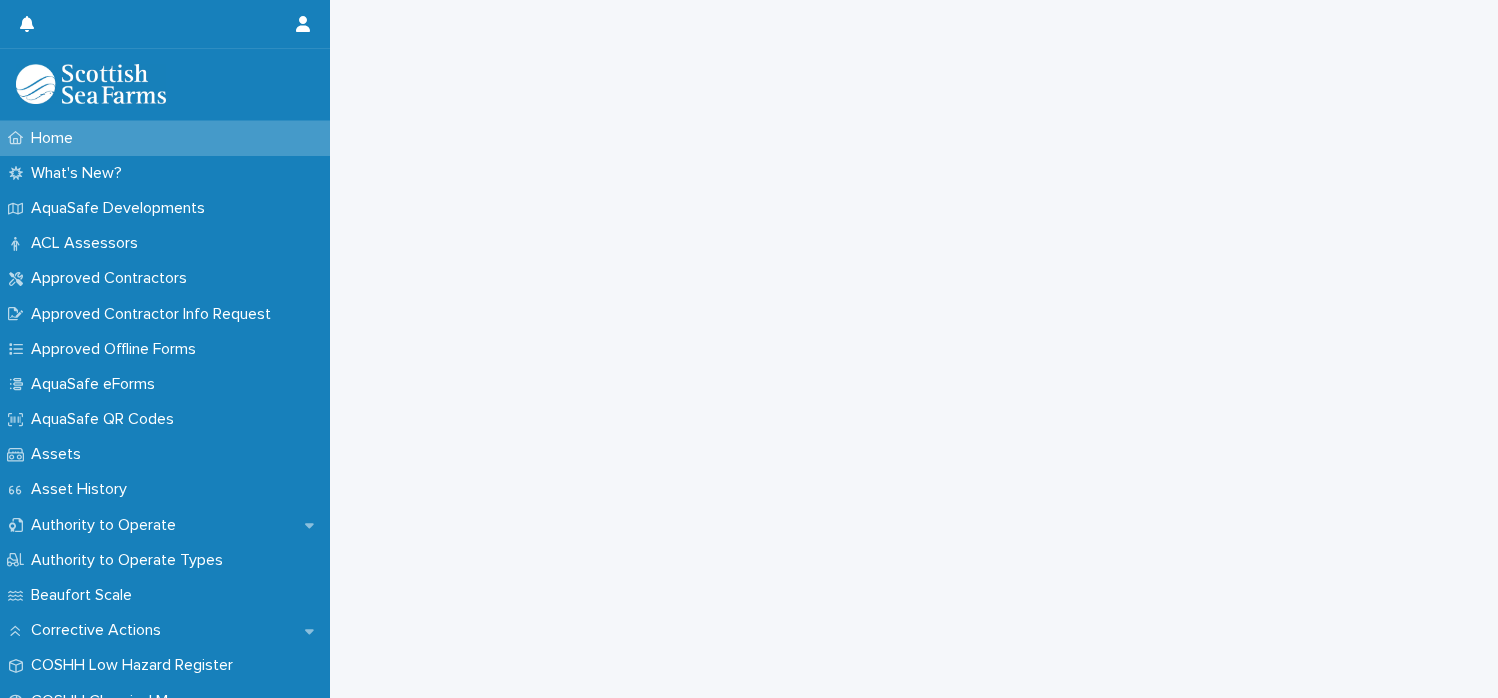 scroll, scrollTop: 0, scrollLeft: 0, axis: both 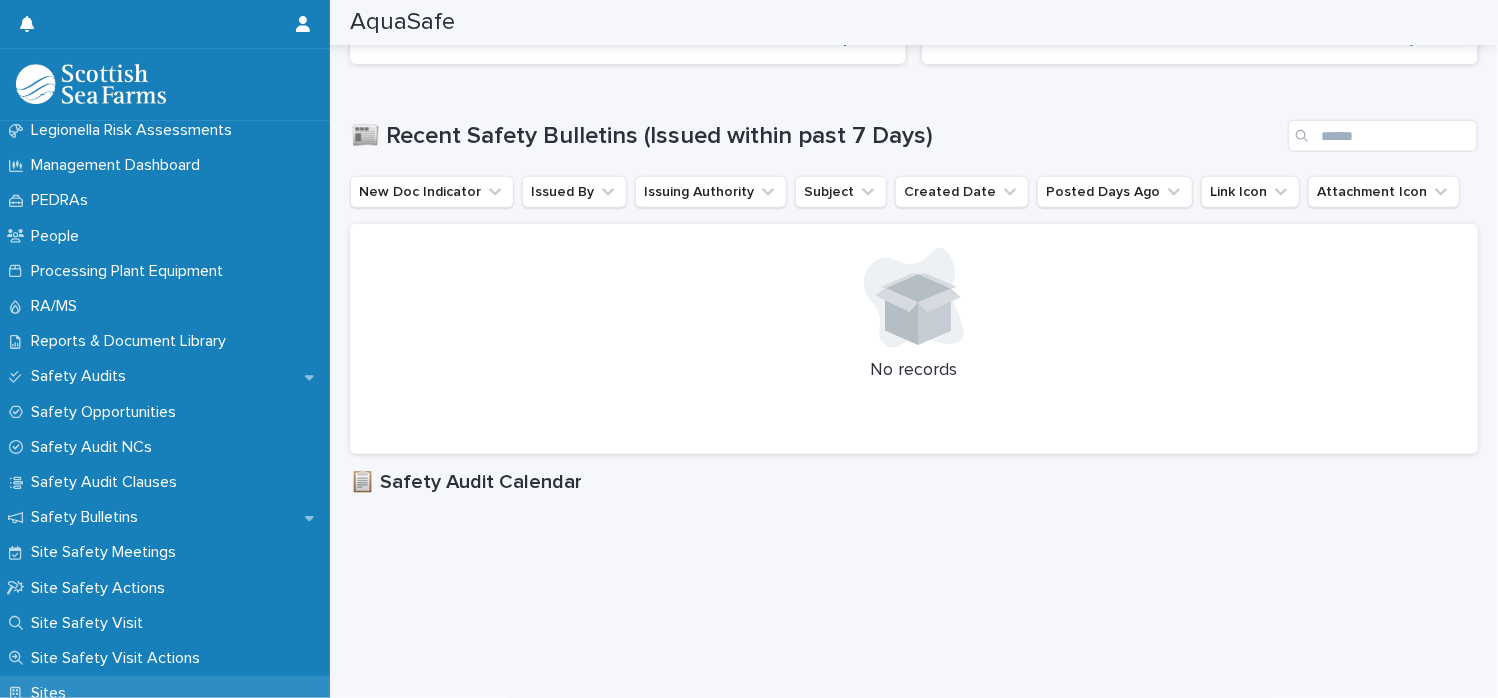 click on "Sites" at bounding box center [165, 693] 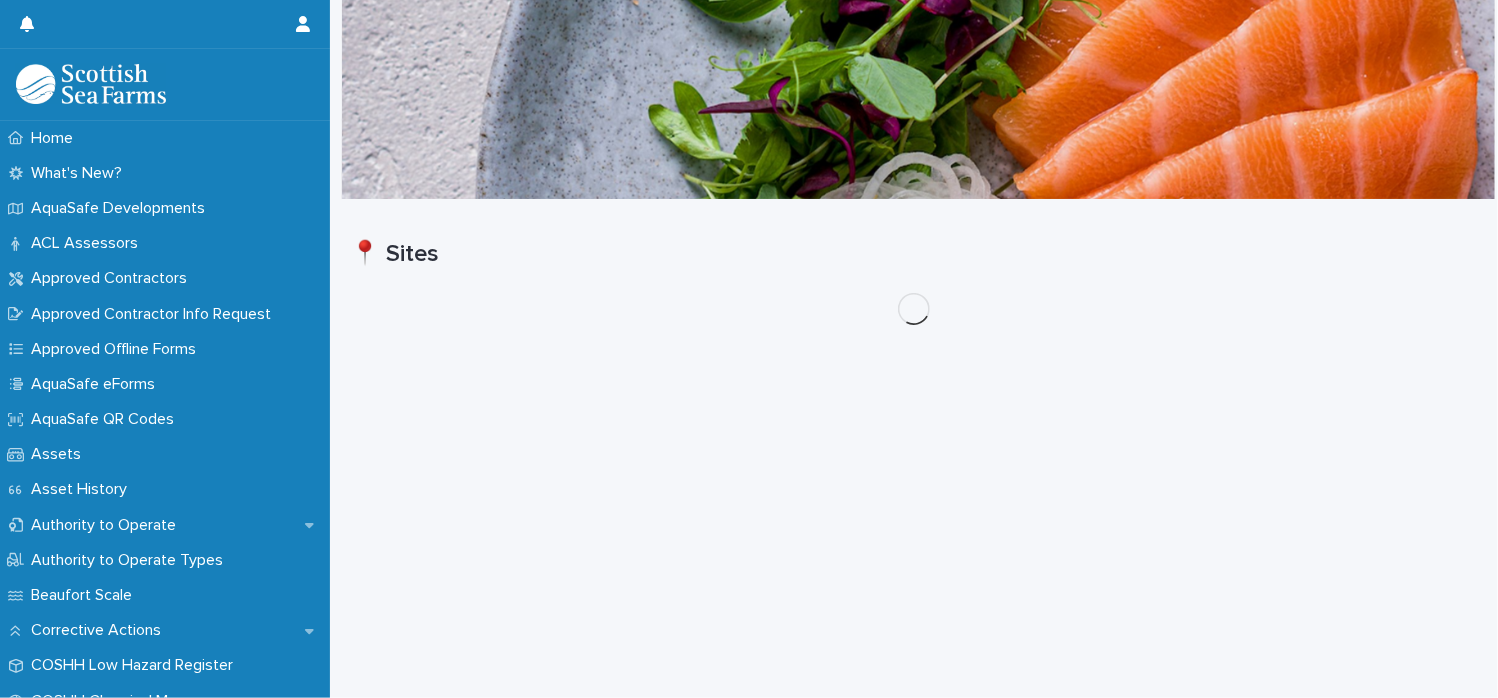 scroll, scrollTop: 0, scrollLeft: 0, axis: both 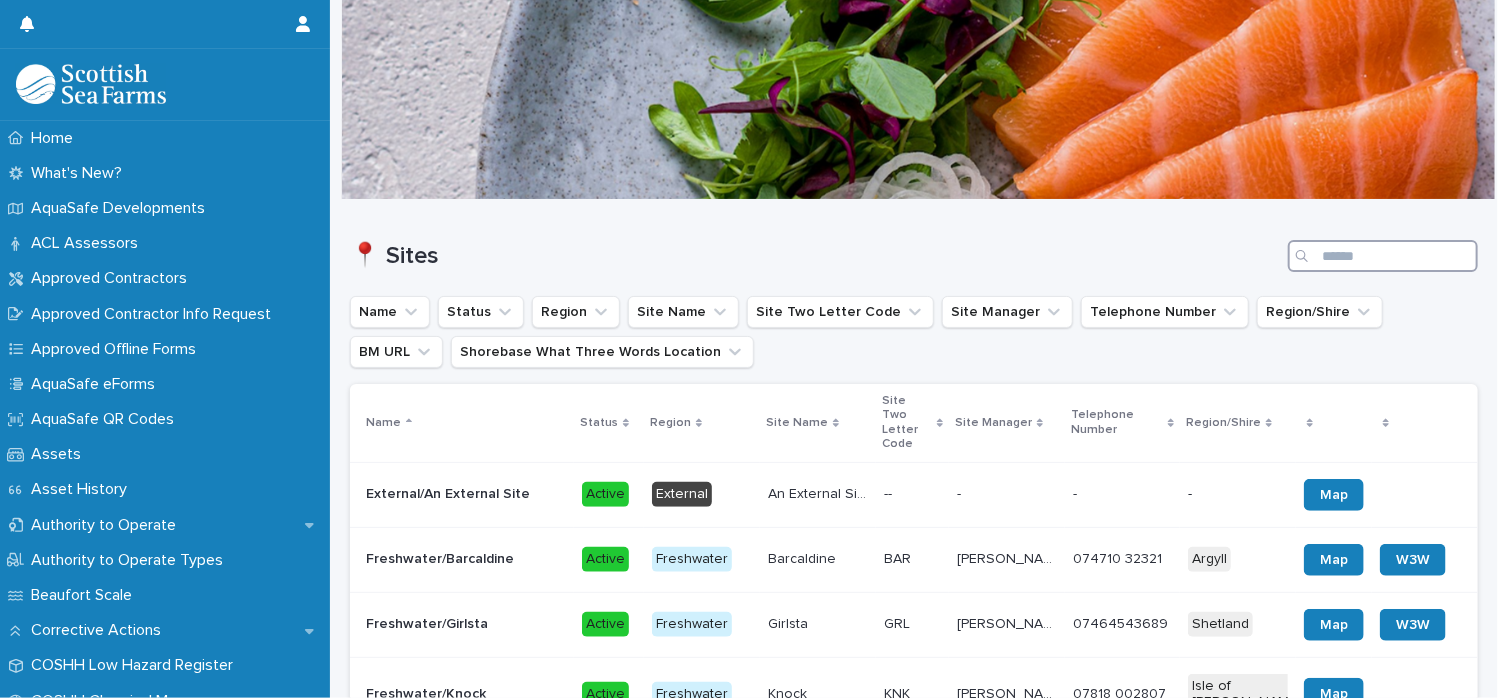 click at bounding box center (1383, 256) 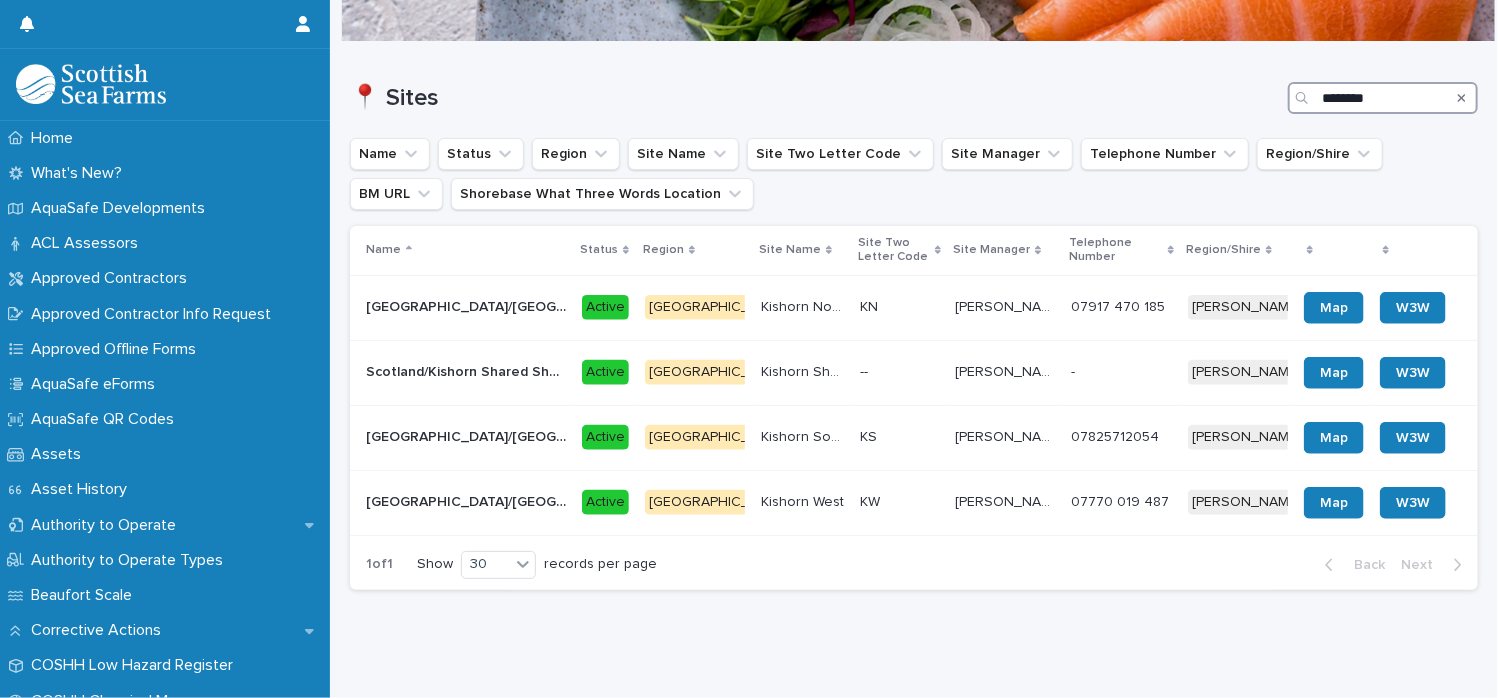 scroll, scrollTop: 155, scrollLeft: 0, axis: vertical 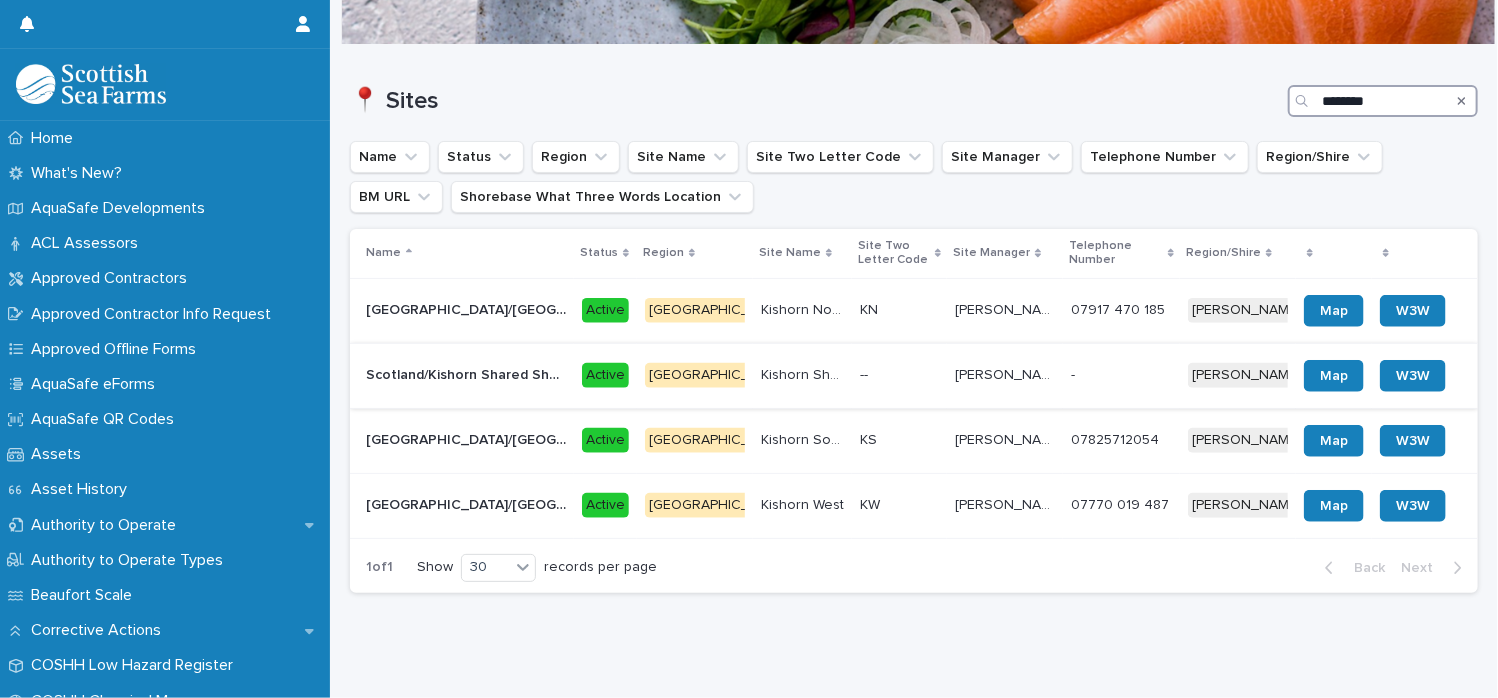 type on "*******" 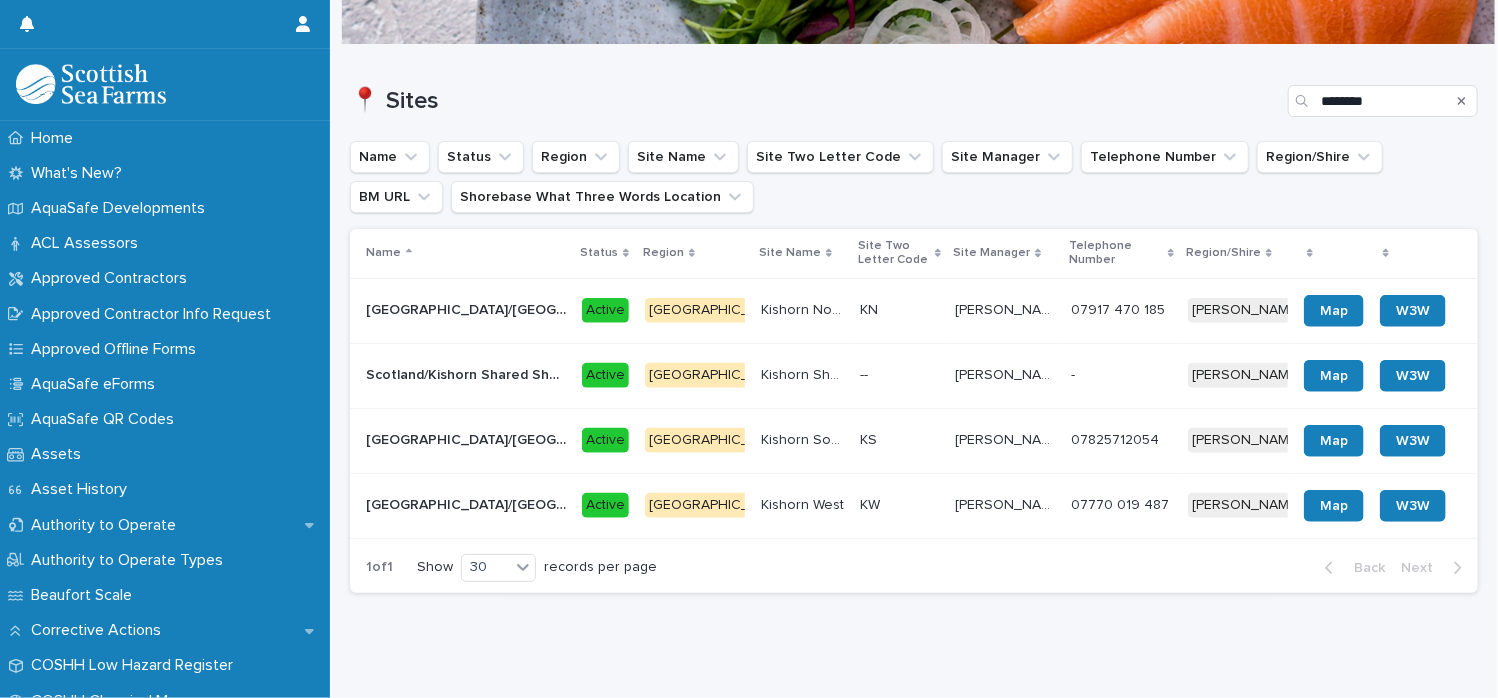 click on "Scotland/Kishorn Shared Shorebase" at bounding box center [468, 373] 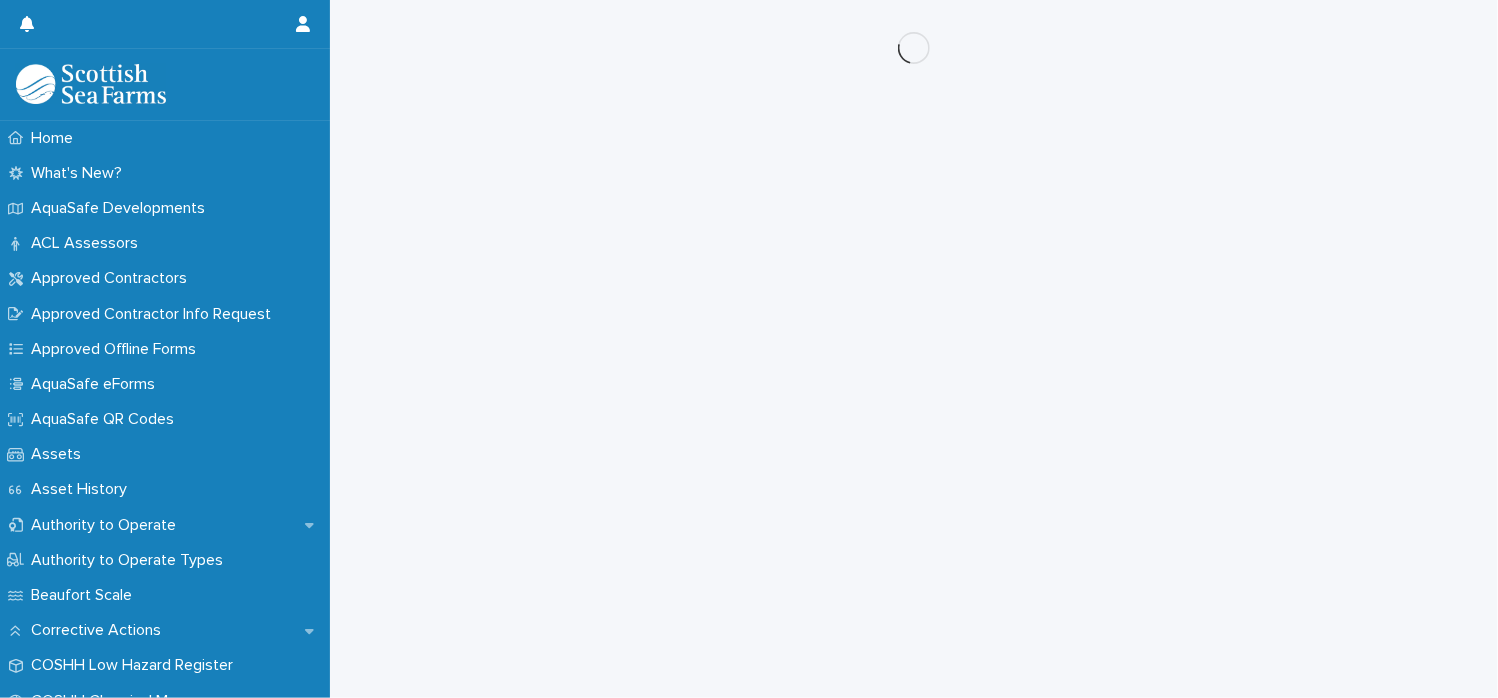 scroll, scrollTop: 0, scrollLeft: 0, axis: both 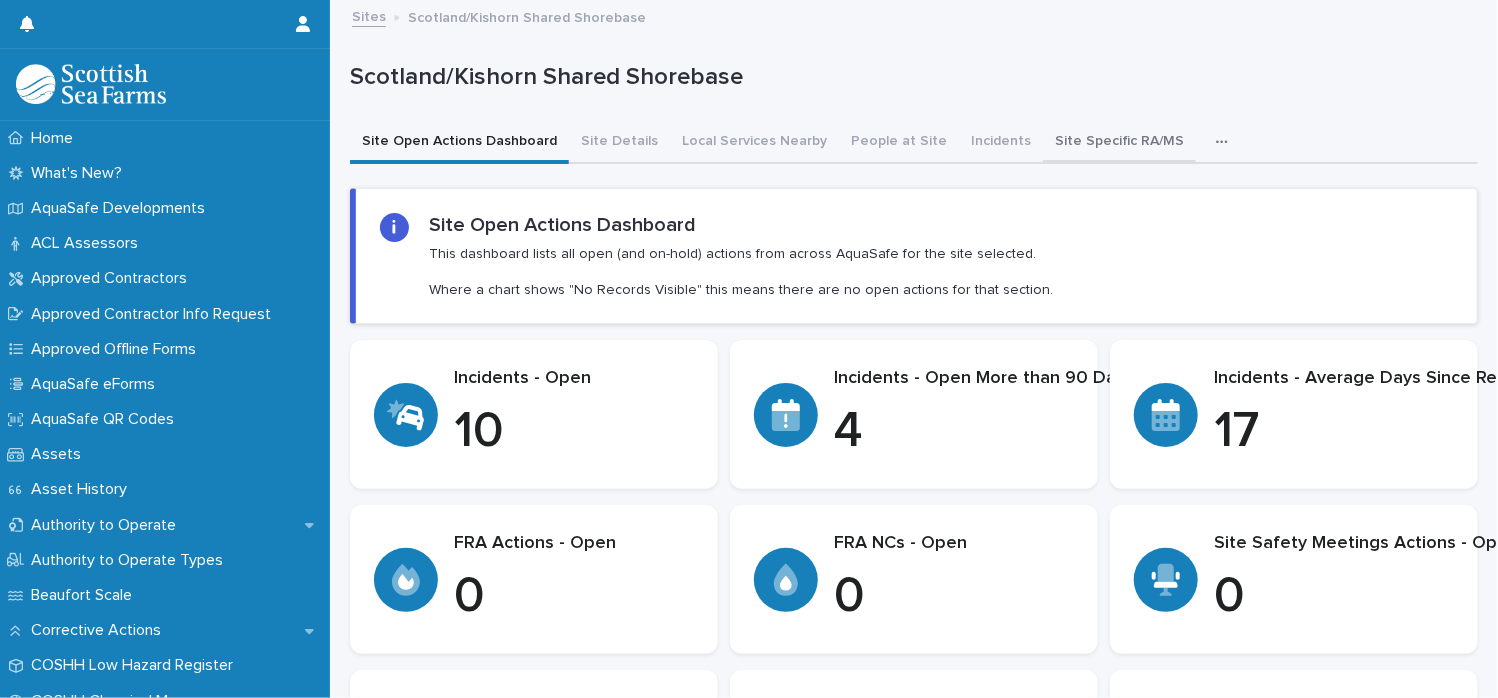 click on "Site Specific RA/MS" at bounding box center [1119, 143] 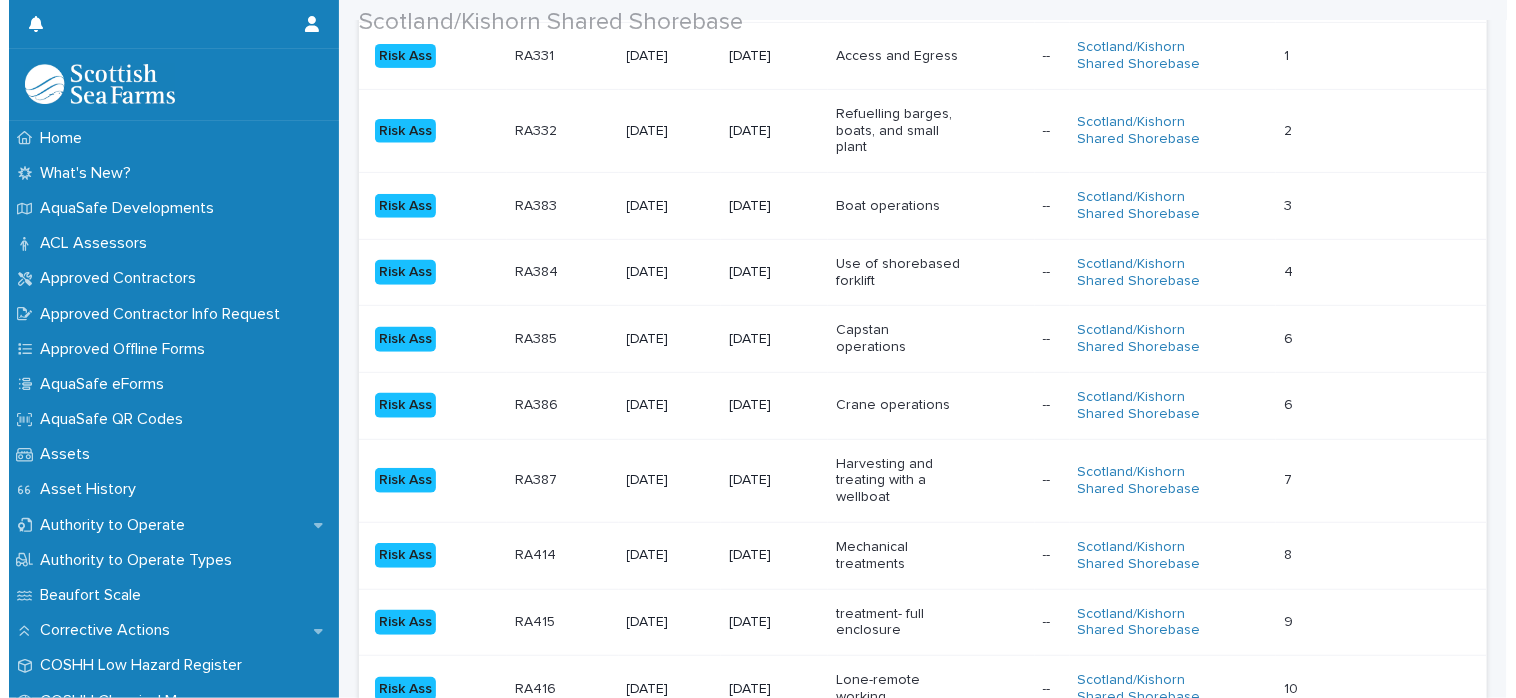 scroll, scrollTop: 357, scrollLeft: 0, axis: vertical 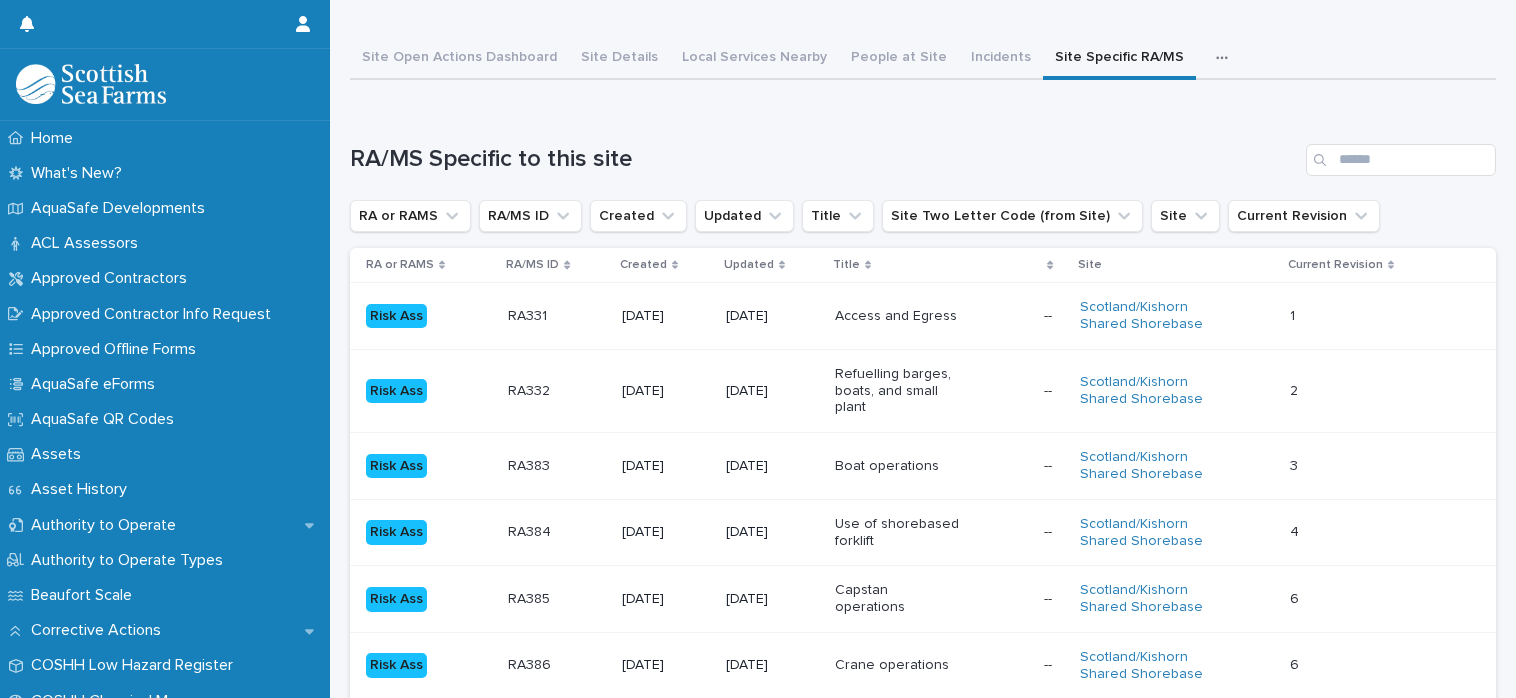 click on "Risk Ass" at bounding box center [396, 316] 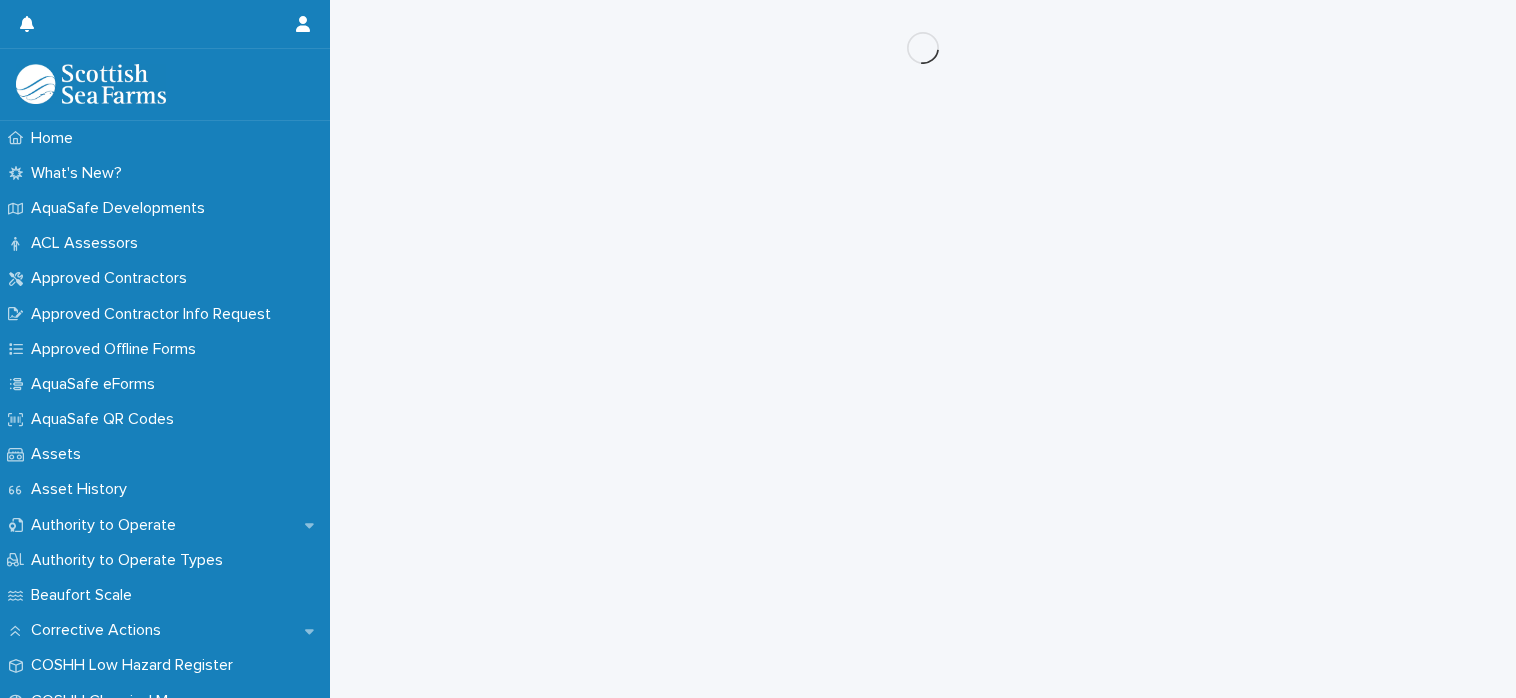 scroll, scrollTop: 0, scrollLeft: 0, axis: both 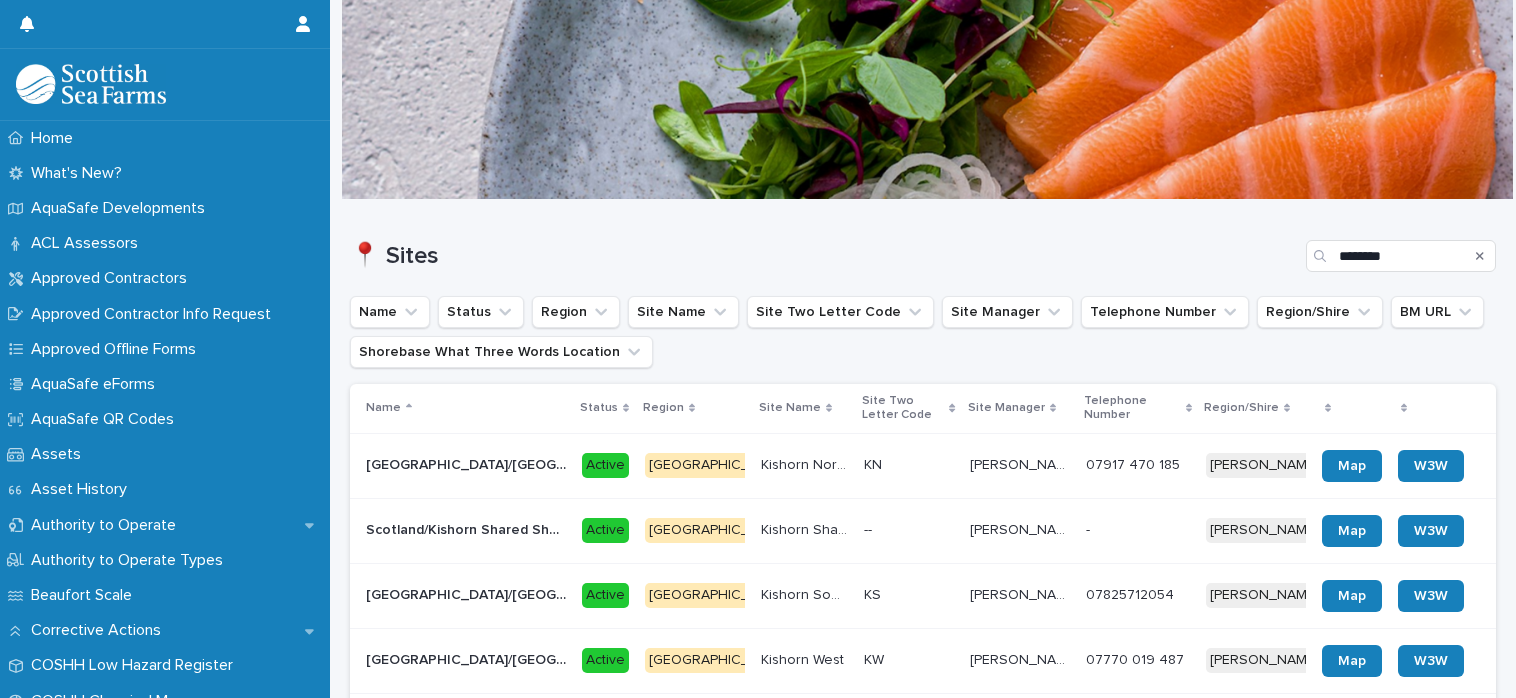 click on "Scotland/Kishorn Shared Shorebase" at bounding box center [468, 528] 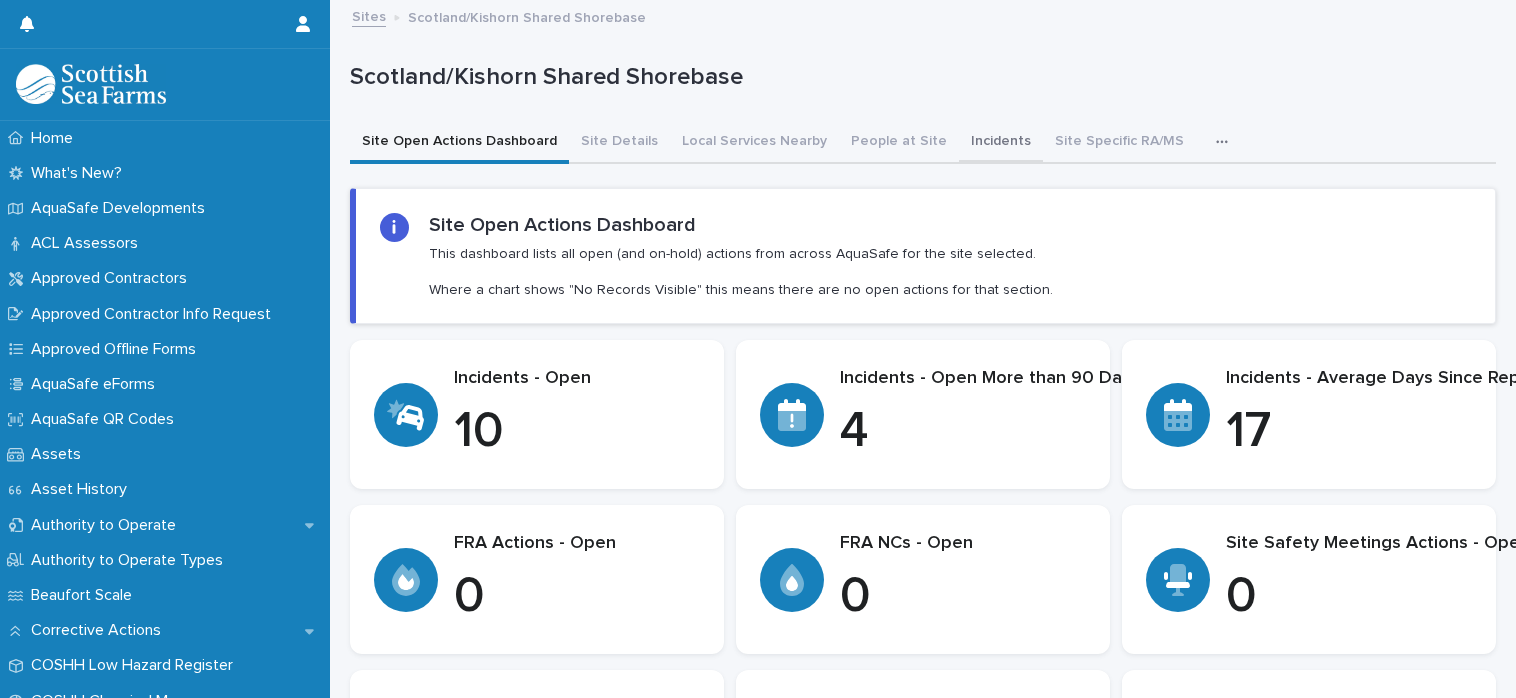 click on "Incidents" at bounding box center (1001, 143) 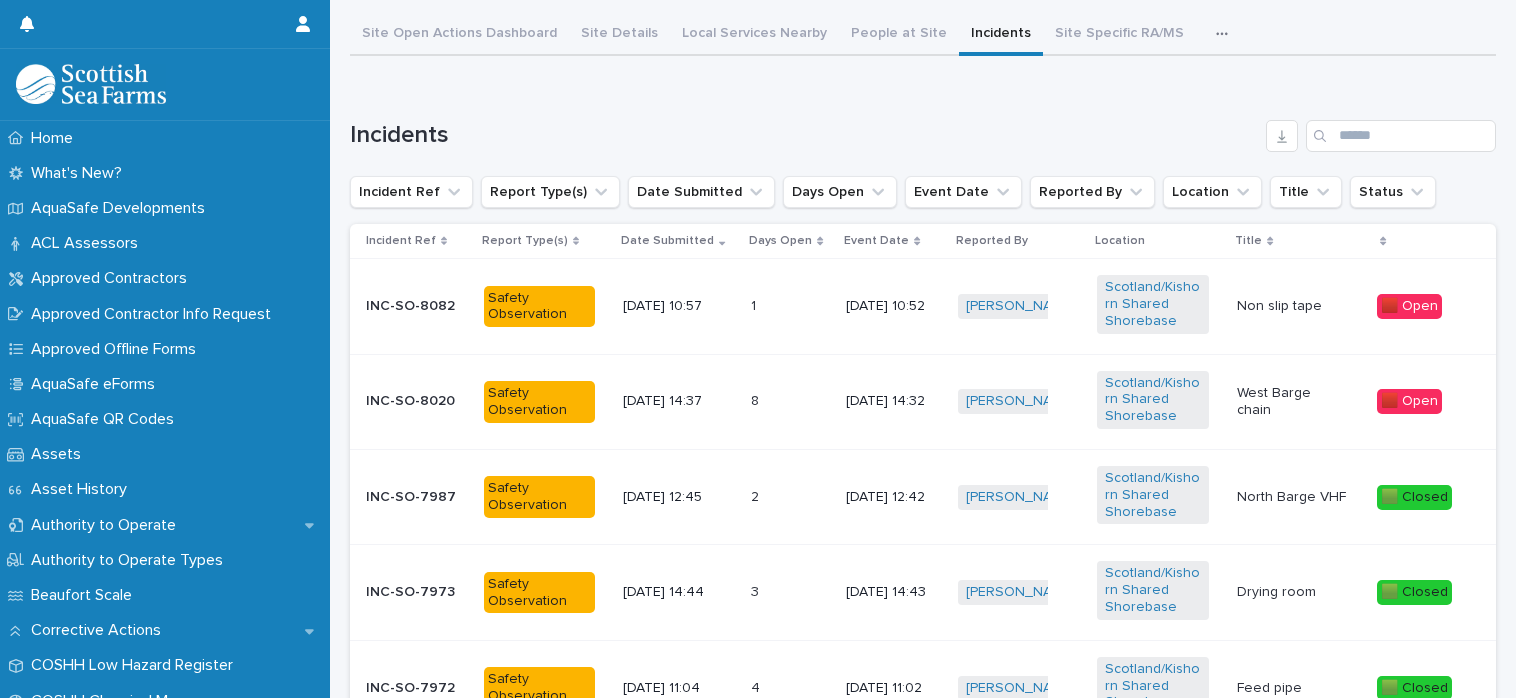 scroll, scrollTop: 121, scrollLeft: 0, axis: vertical 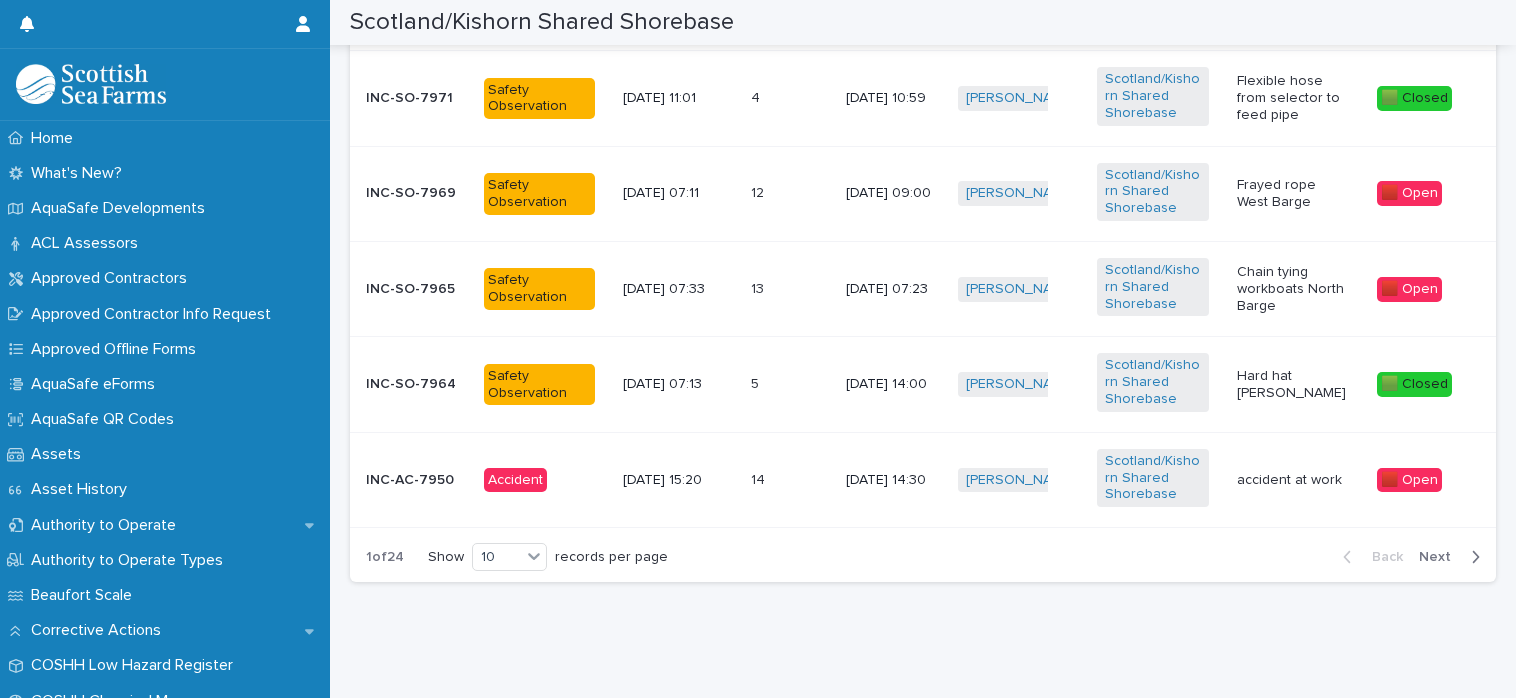 click on "INC-SO-7964" at bounding box center (417, 382) 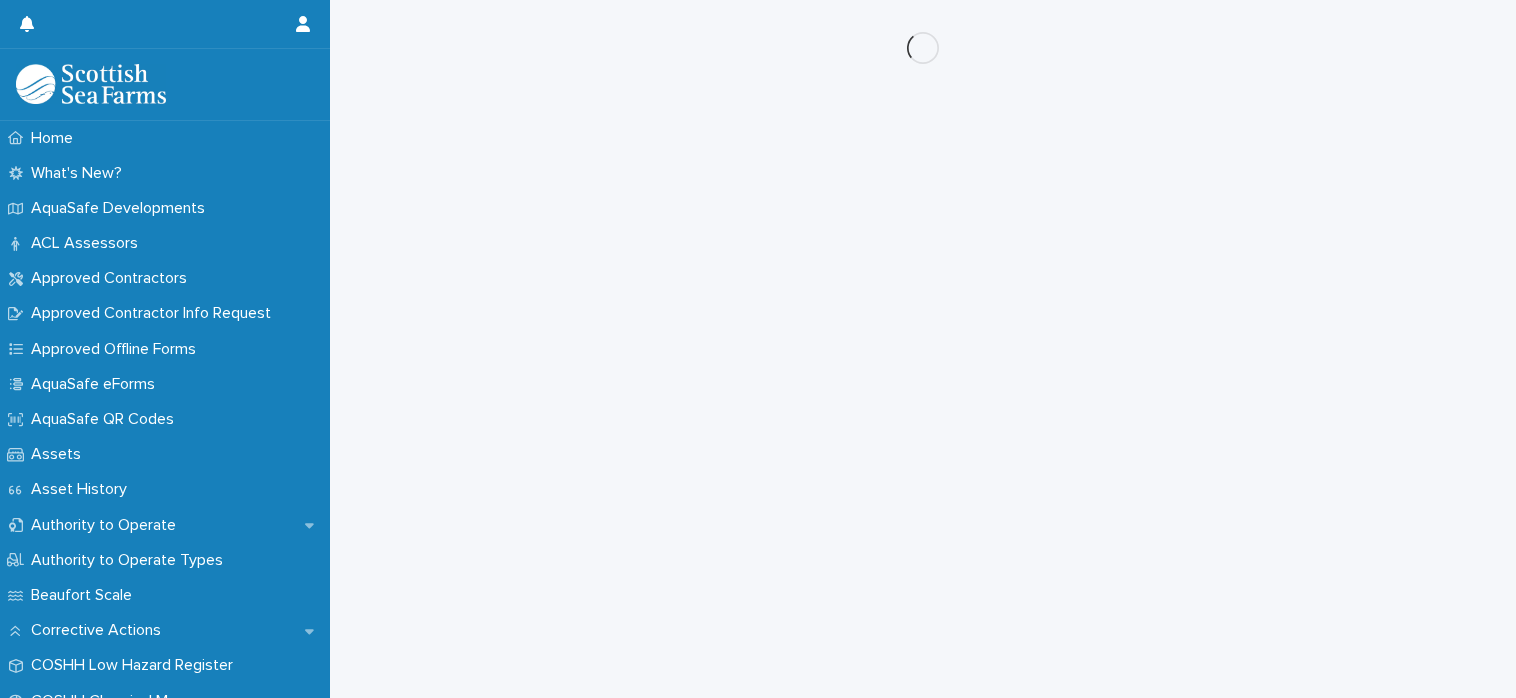 scroll, scrollTop: 0, scrollLeft: 0, axis: both 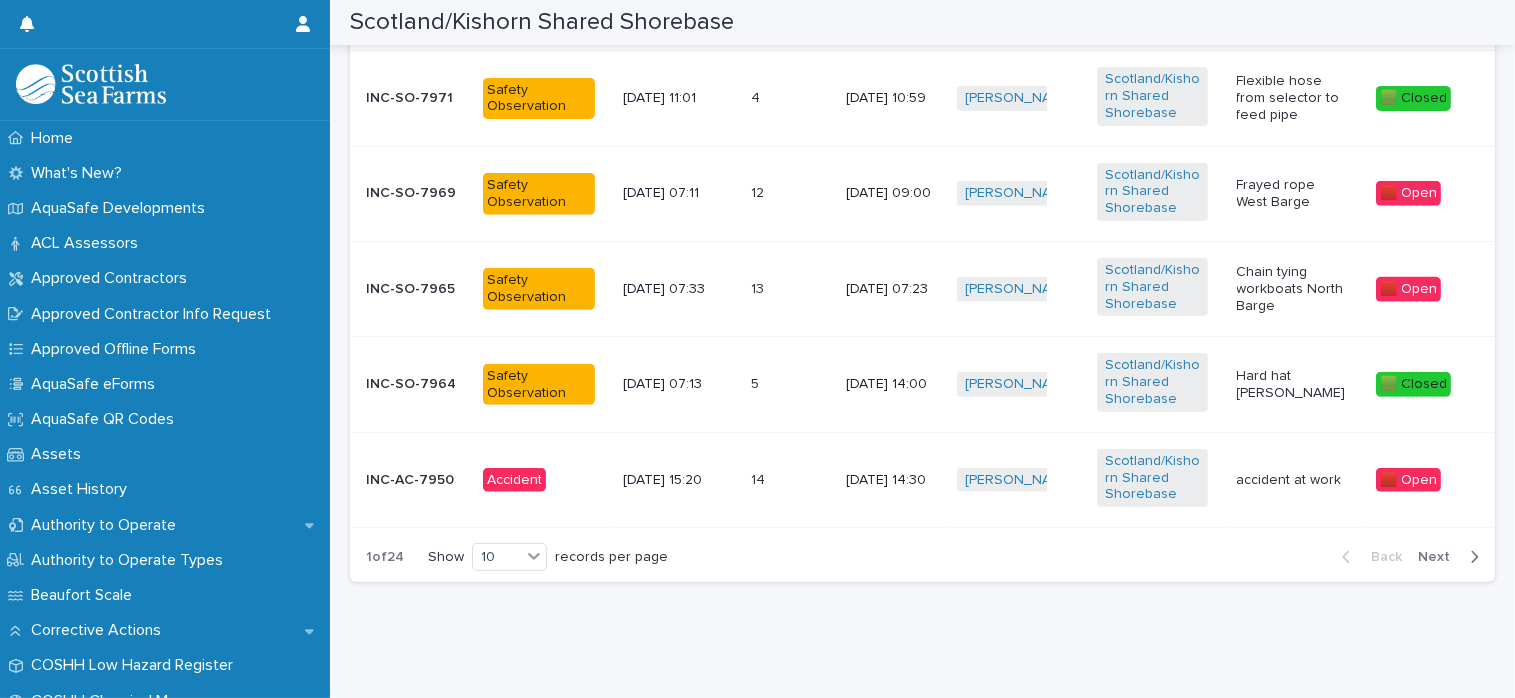 click on "Next" at bounding box center (1440, 557) 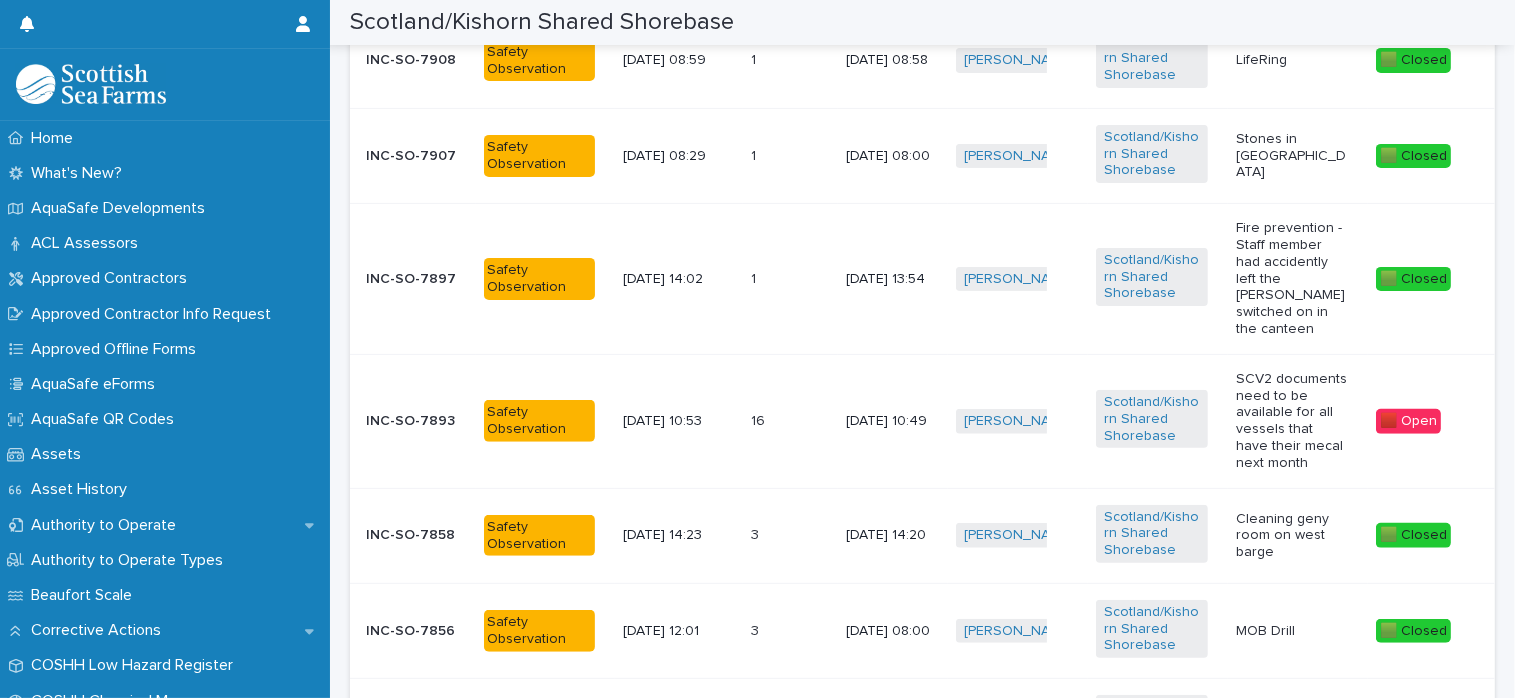 scroll, scrollTop: 467, scrollLeft: 0, axis: vertical 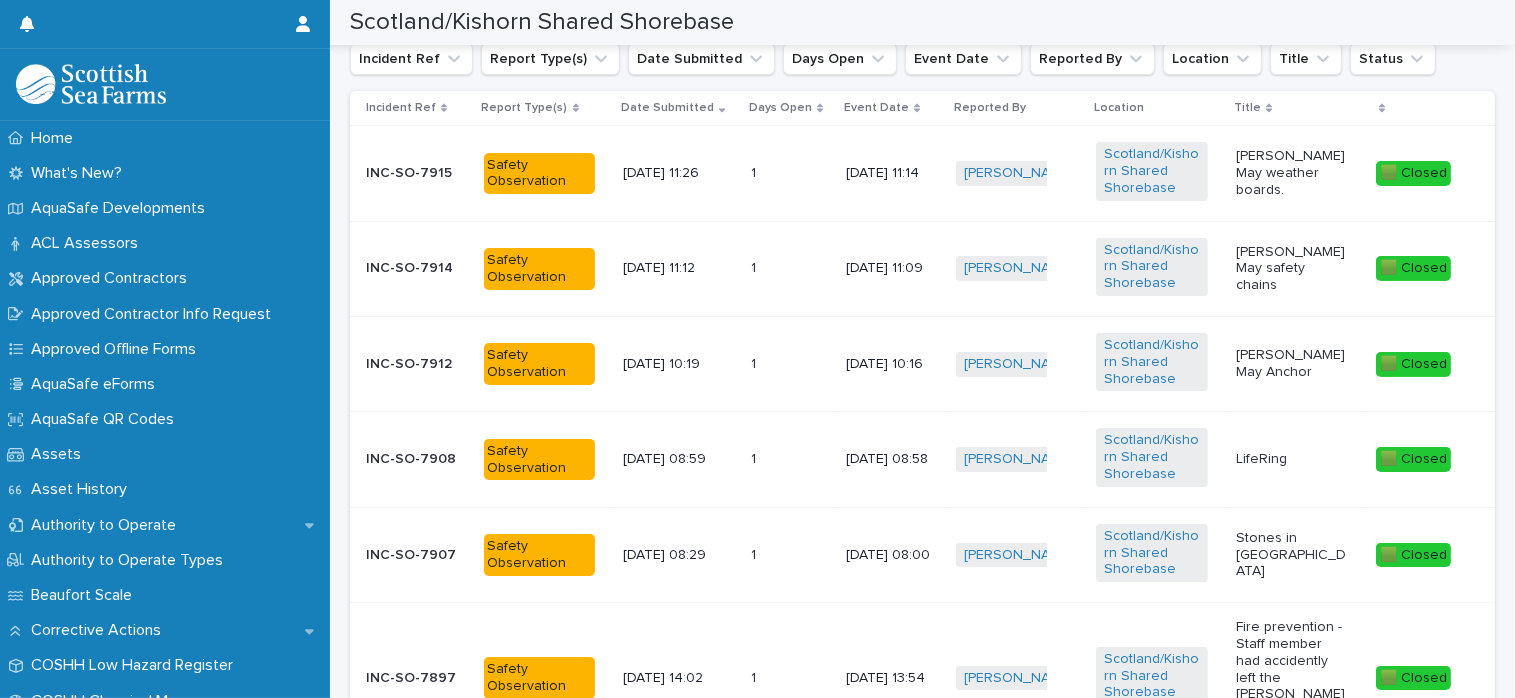 click on "INC-SO-7912" at bounding box center (417, 364) 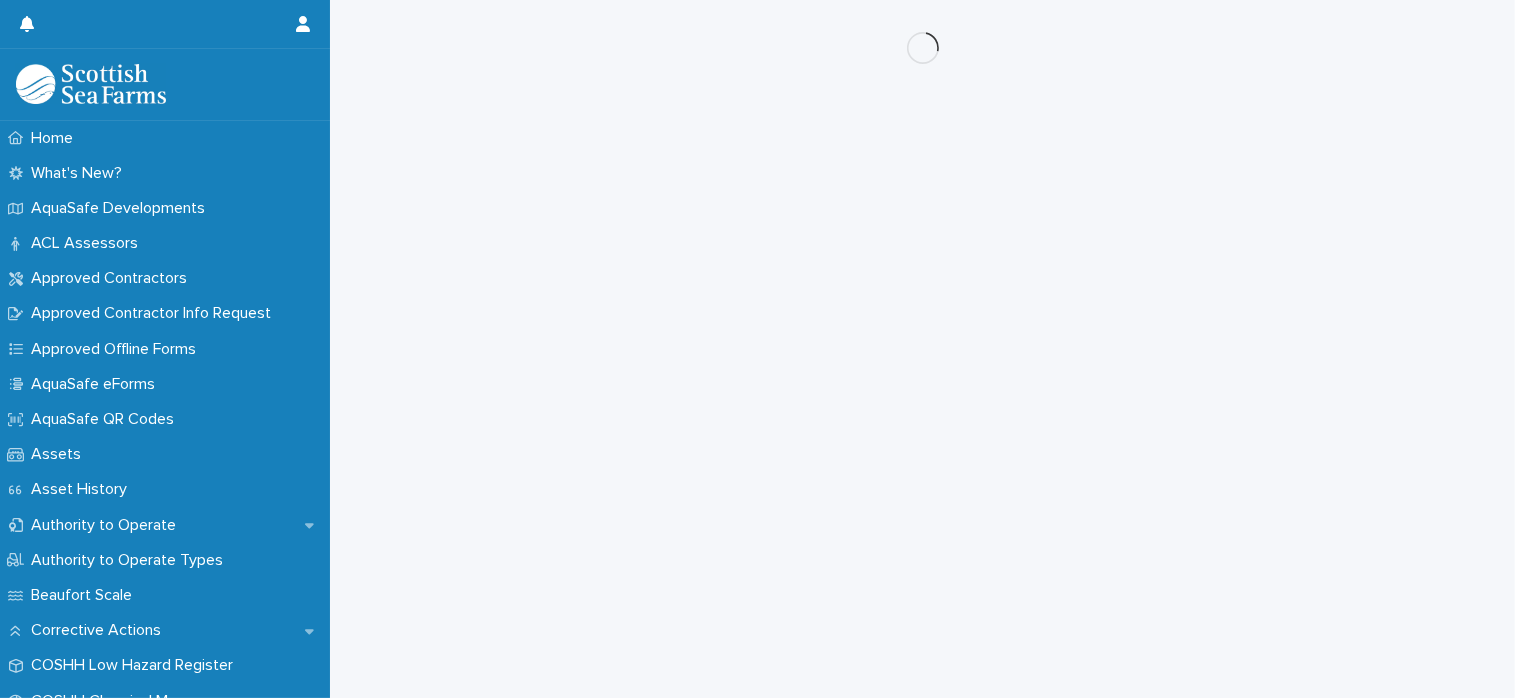 scroll, scrollTop: 0, scrollLeft: 0, axis: both 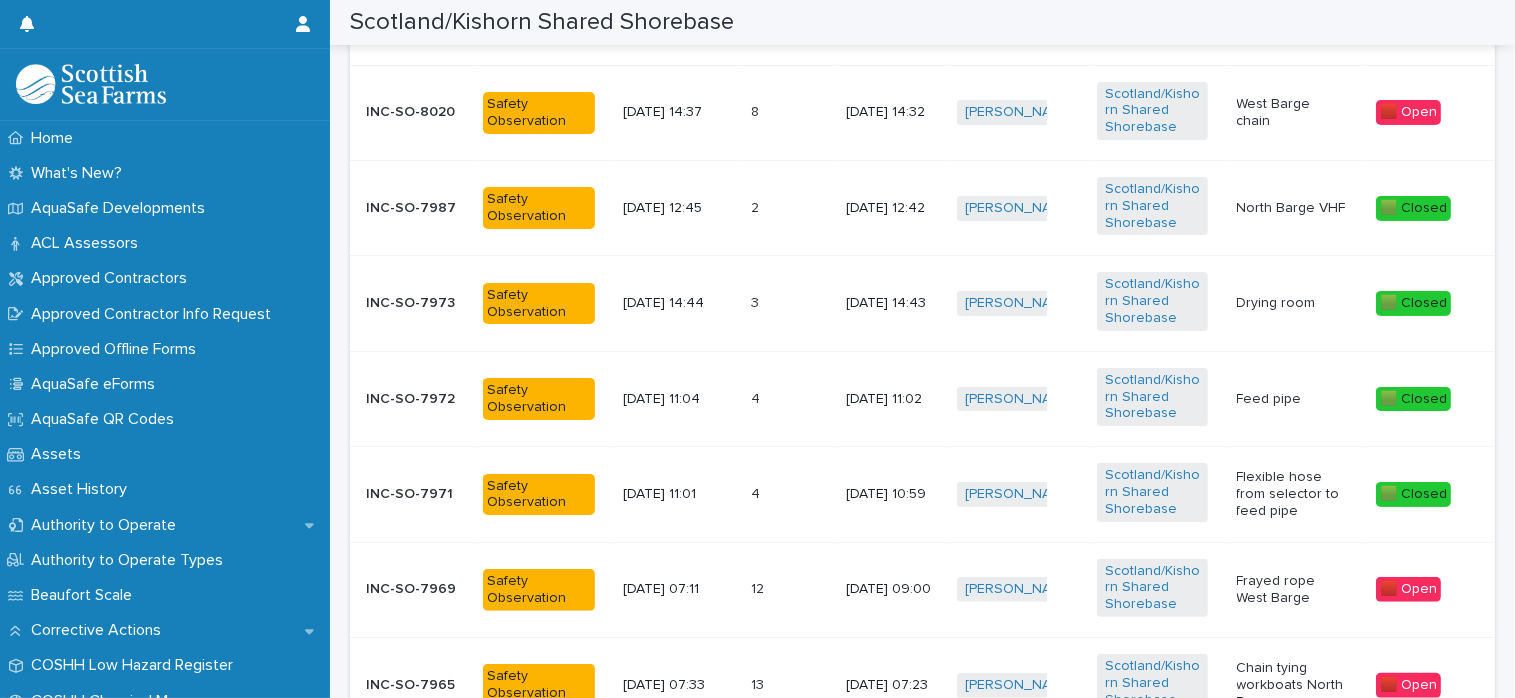 click on "INC-SO-7971" at bounding box center (416, 494) 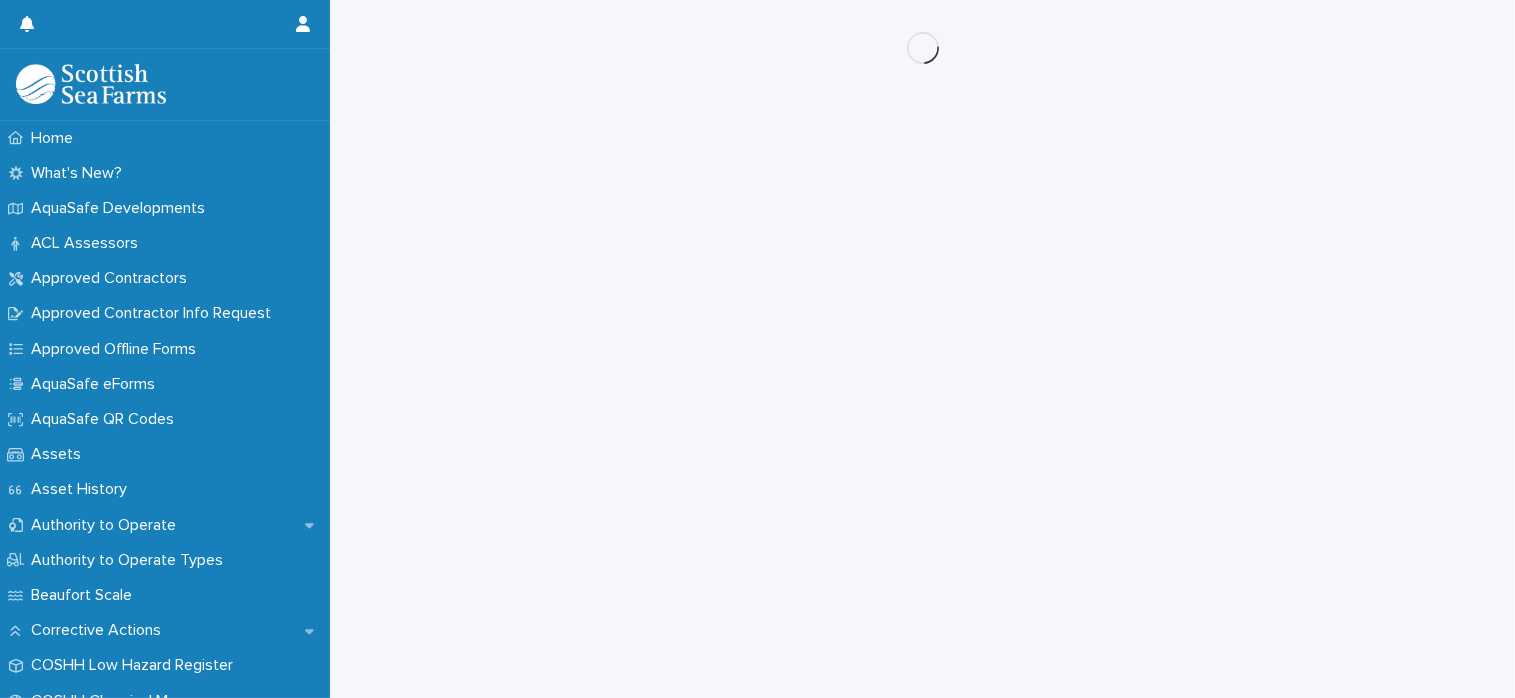 scroll, scrollTop: 0, scrollLeft: 0, axis: both 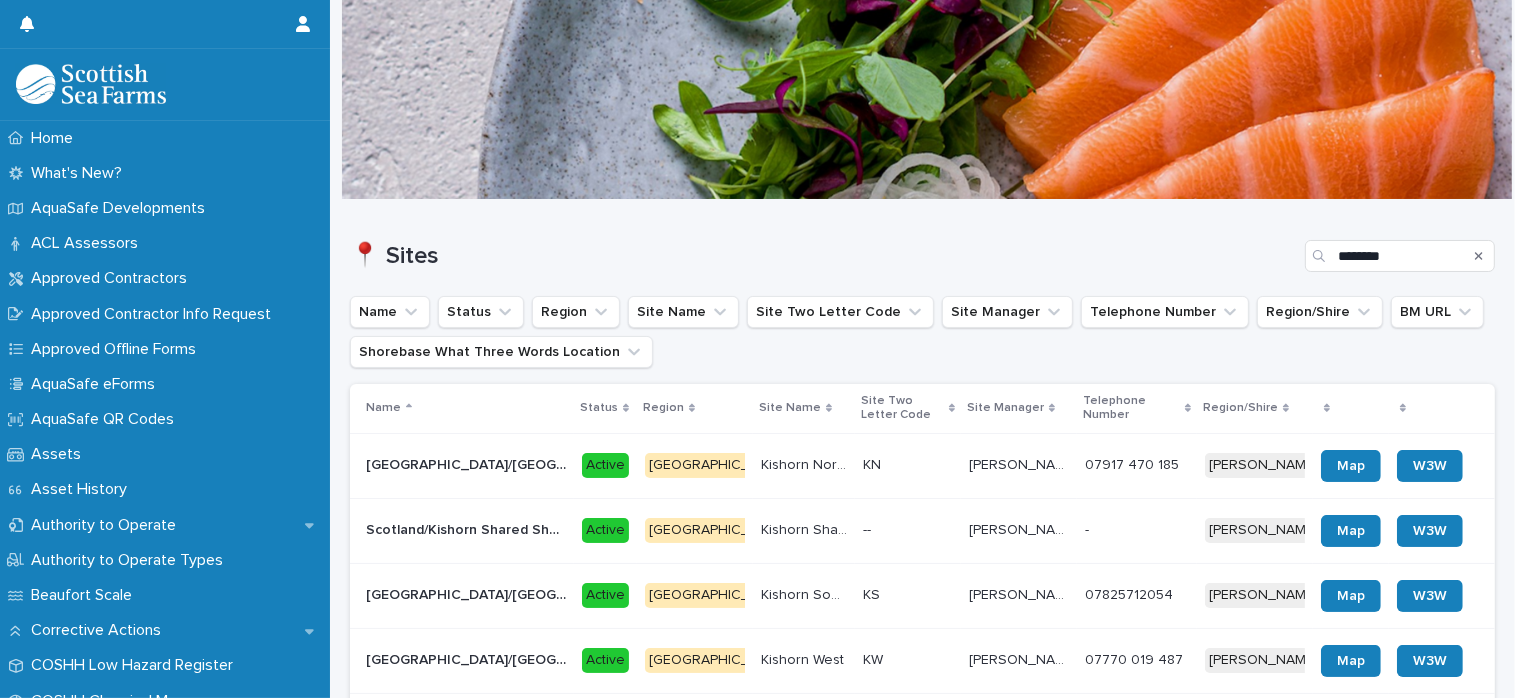 click on "Scotland/Kishorn Shared Shorebase" at bounding box center [468, 528] 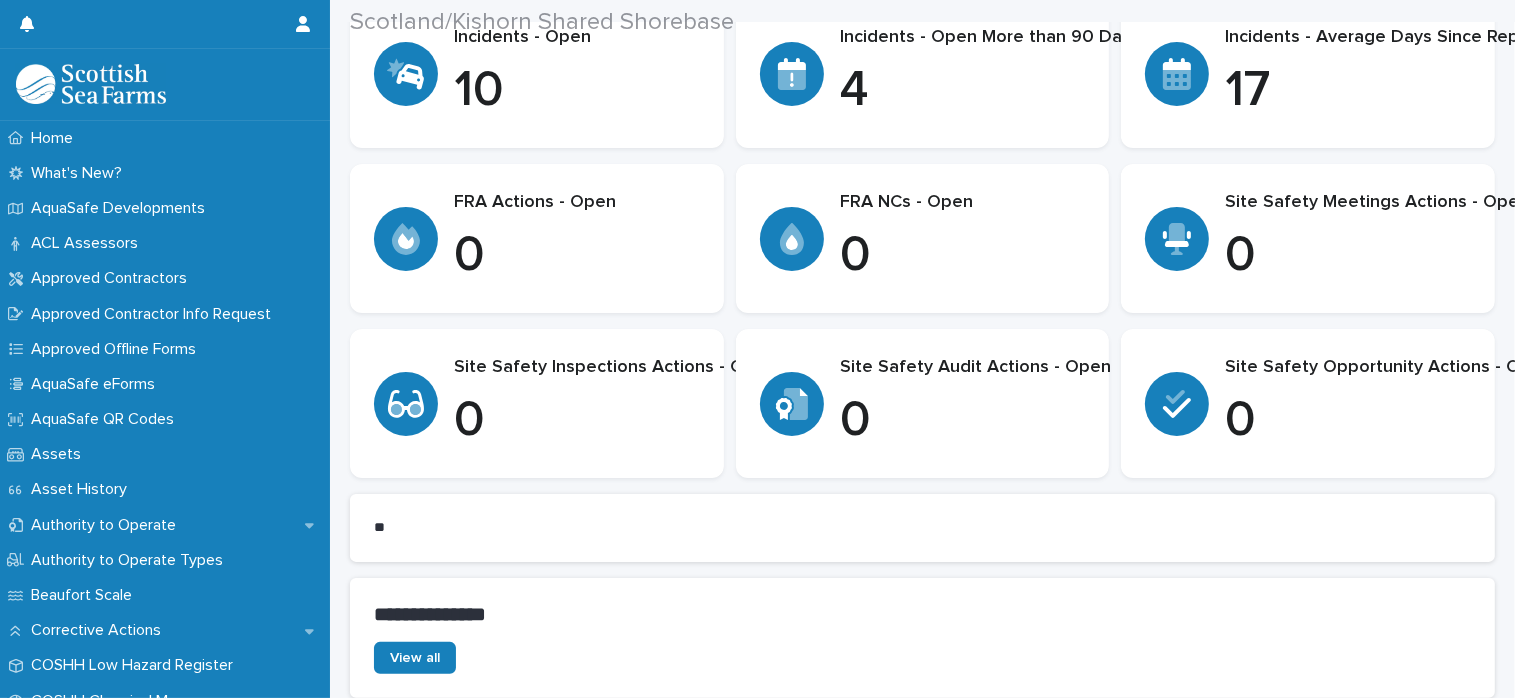 scroll, scrollTop: 514, scrollLeft: 0, axis: vertical 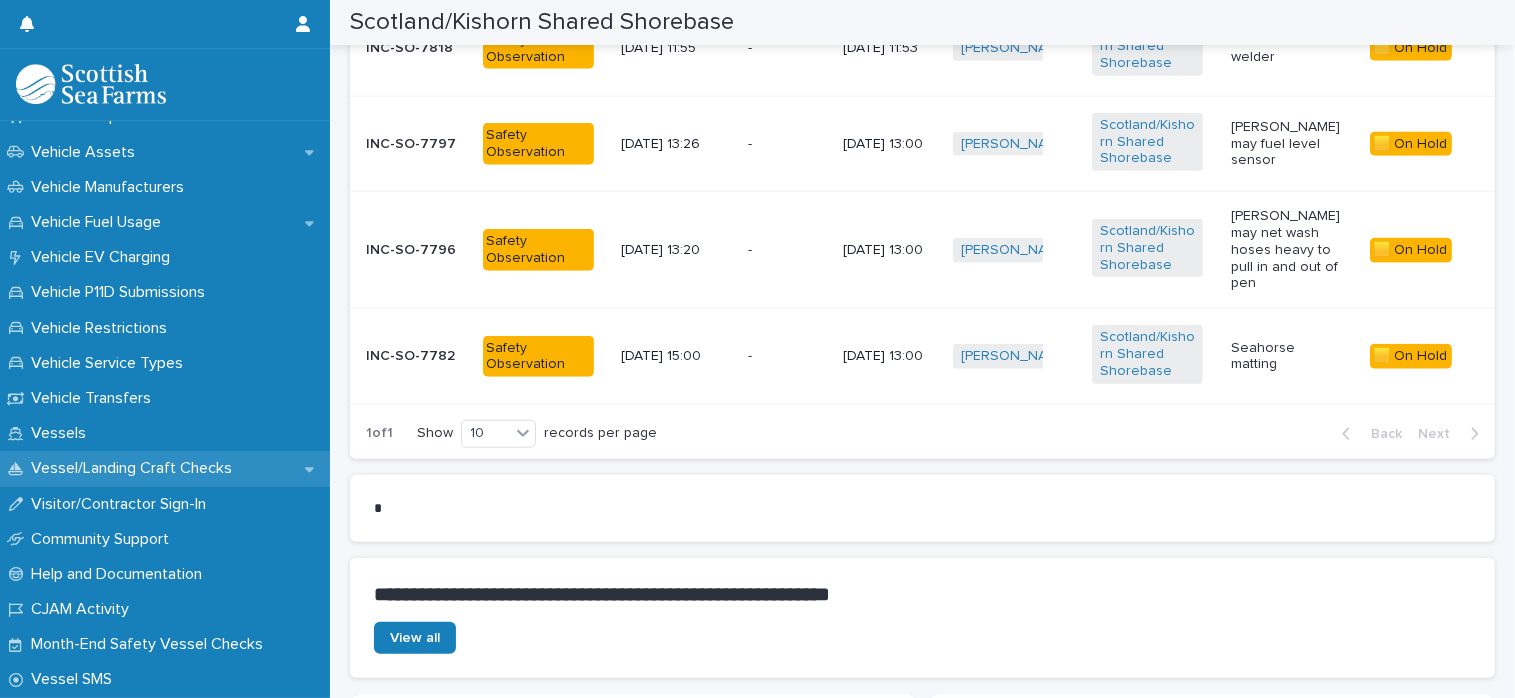 click on "Vessel/Landing Craft Checks" at bounding box center [135, 468] 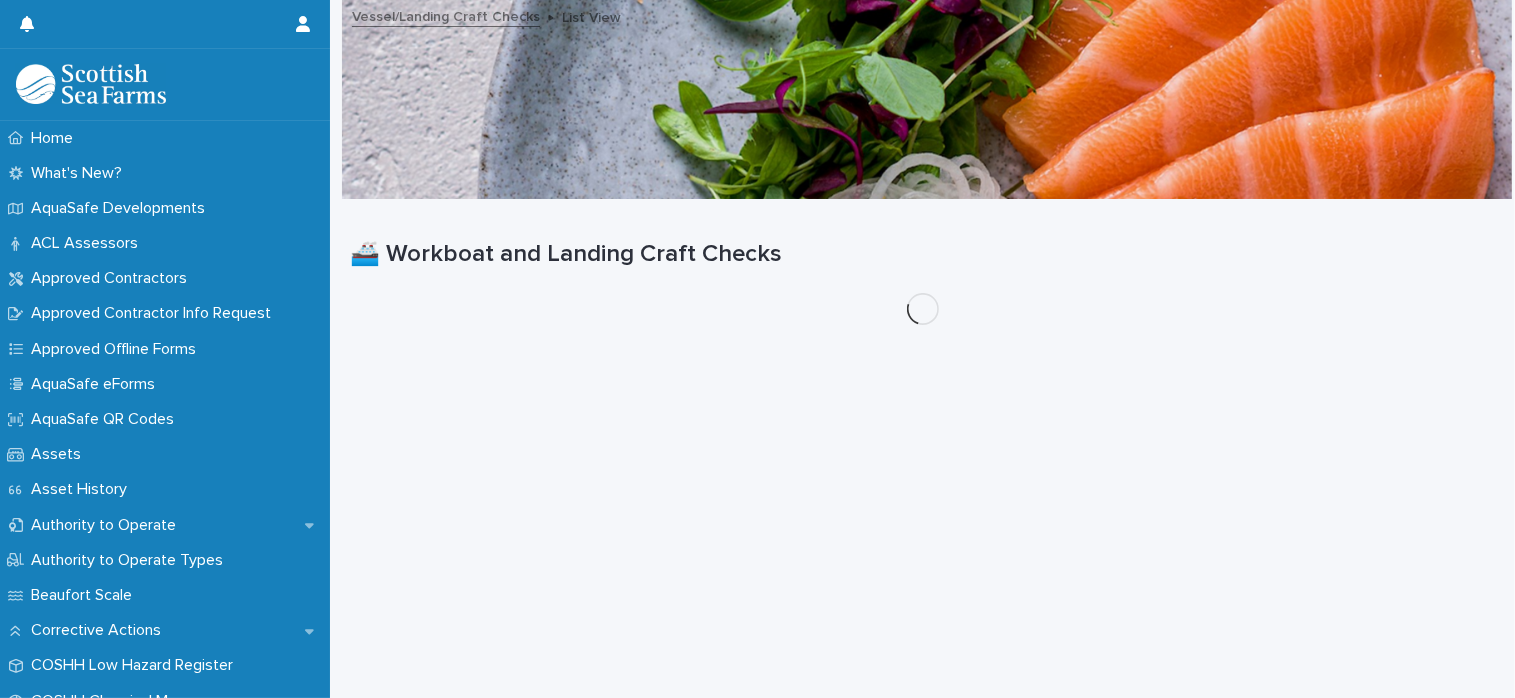 scroll, scrollTop: 0, scrollLeft: 0, axis: both 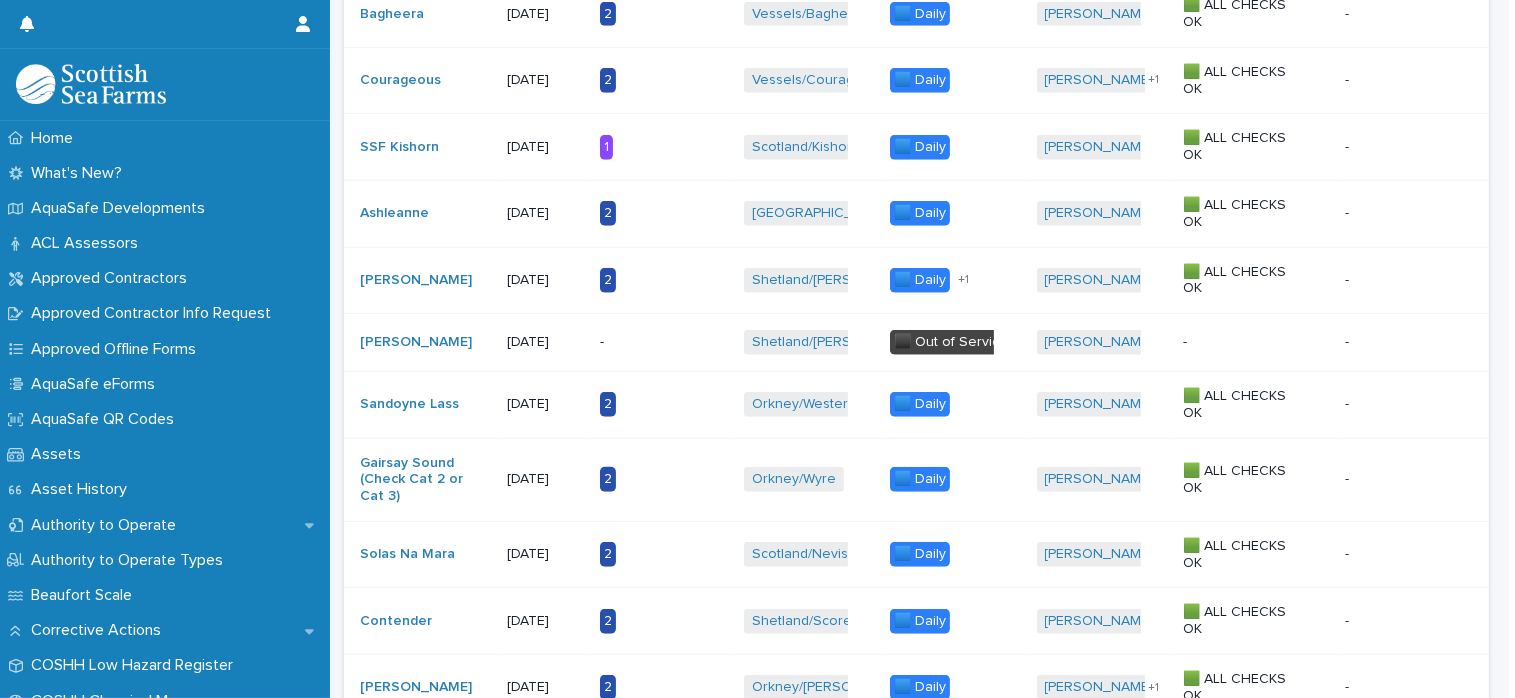 drag, startPoint x: 1499, startPoint y: 335, endPoint x: 1509, endPoint y: 310, distance: 26.925823 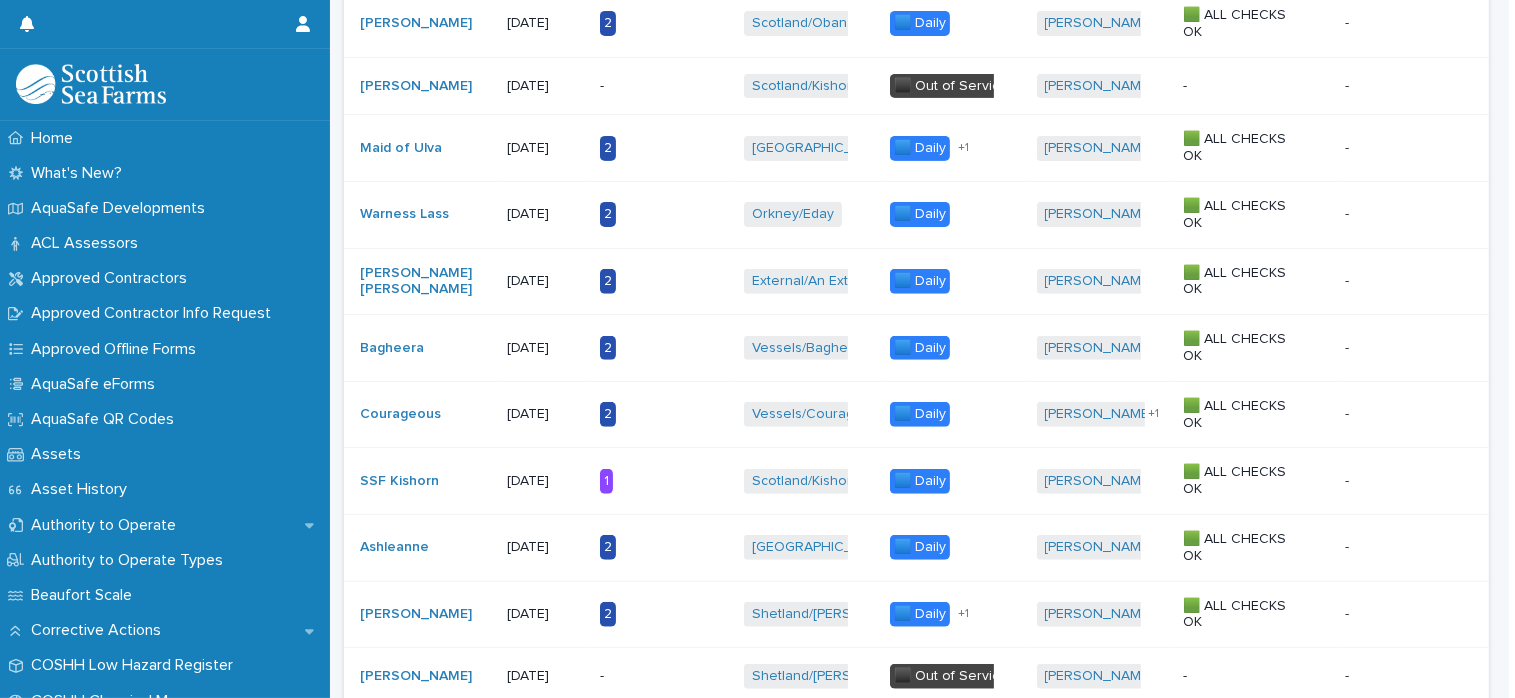 scroll, scrollTop: 671, scrollLeft: 0, axis: vertical 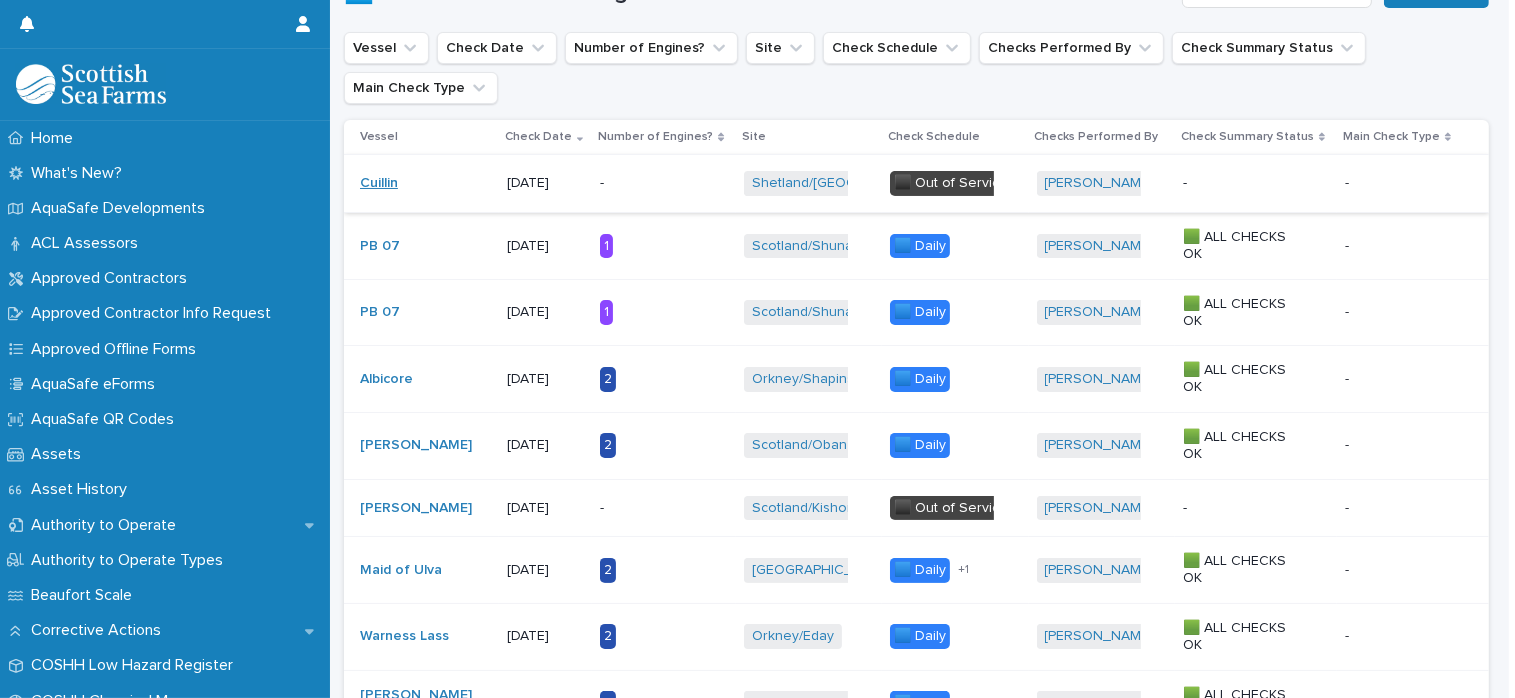 click on "Cuillin" at bounding box center [379, 183] 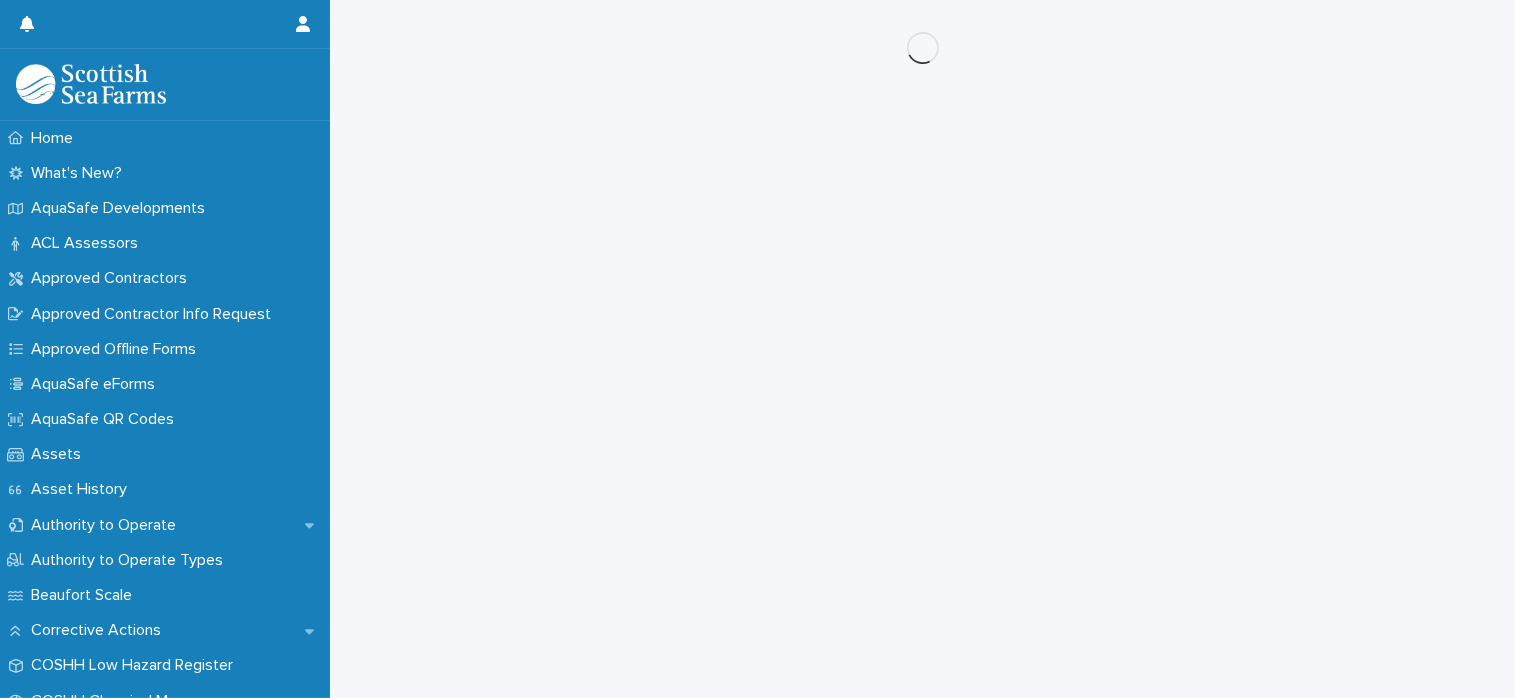 scroll, scrollTop: 0, scrollLeft: 0, axis: both 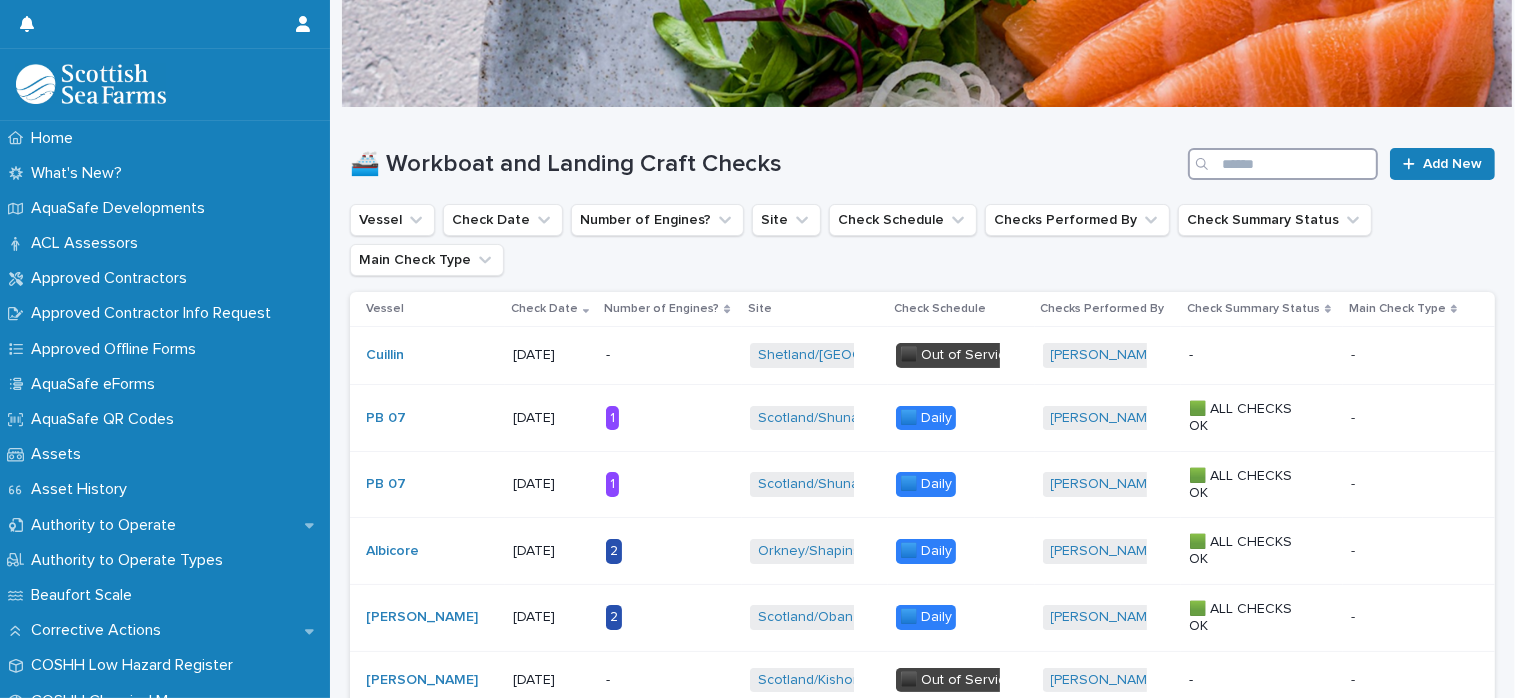 click at bounding box center [1283, 164] 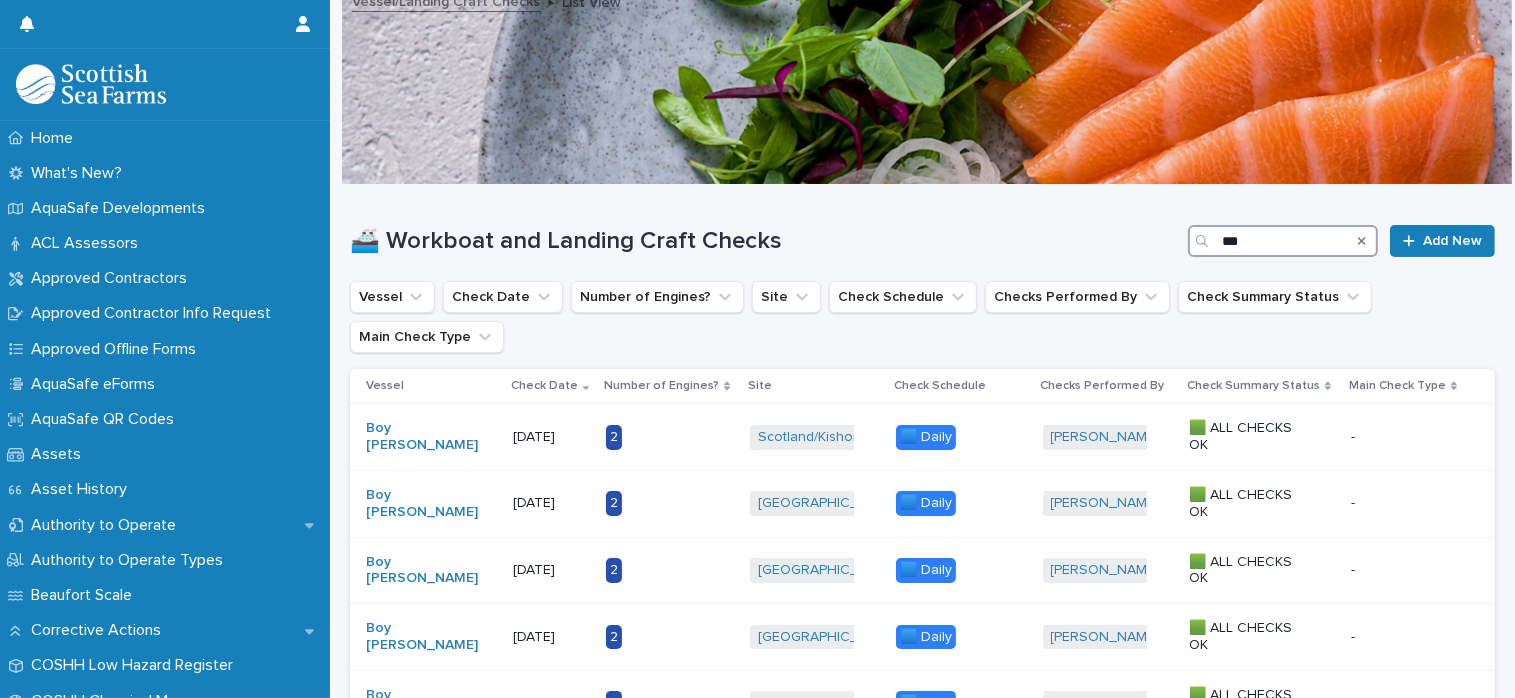 scroll, scrollTop: 92, scrollLeft: 0, axis: vertical 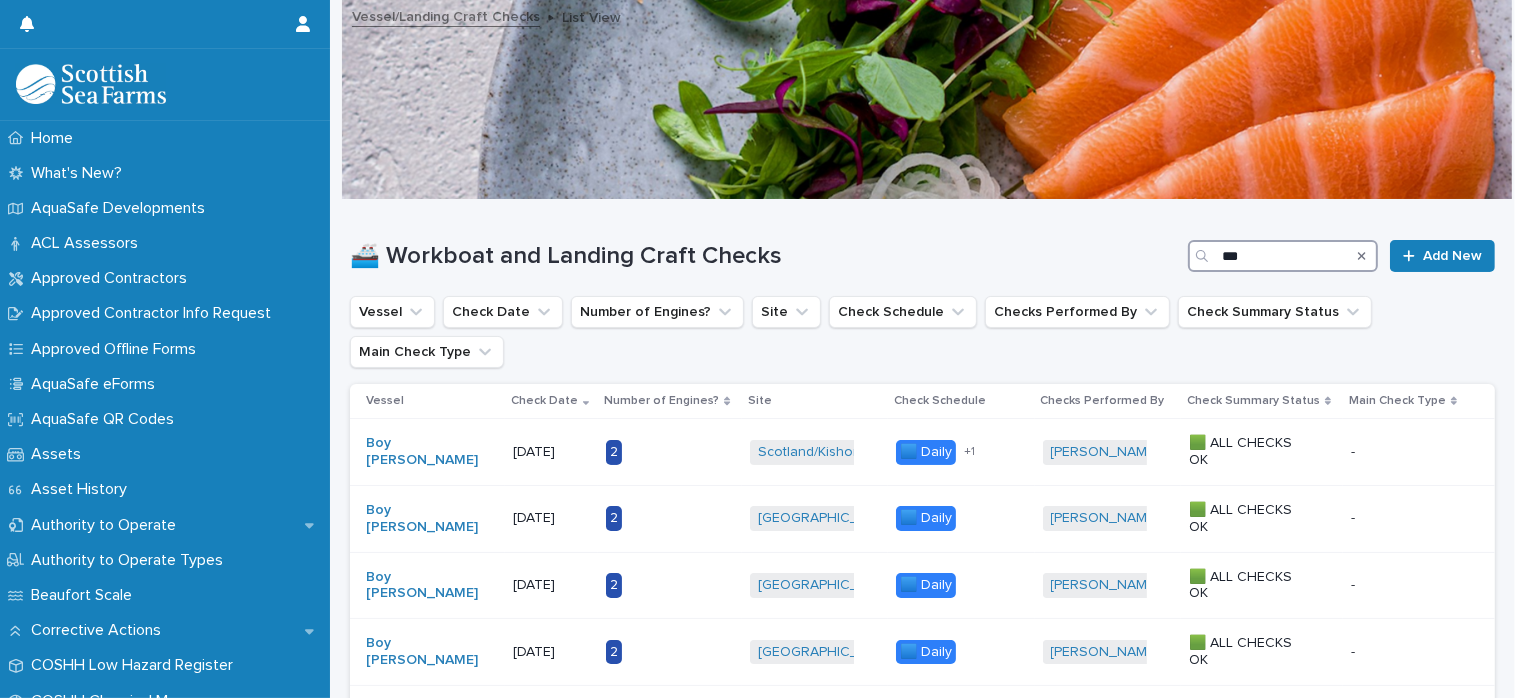 type on "**" 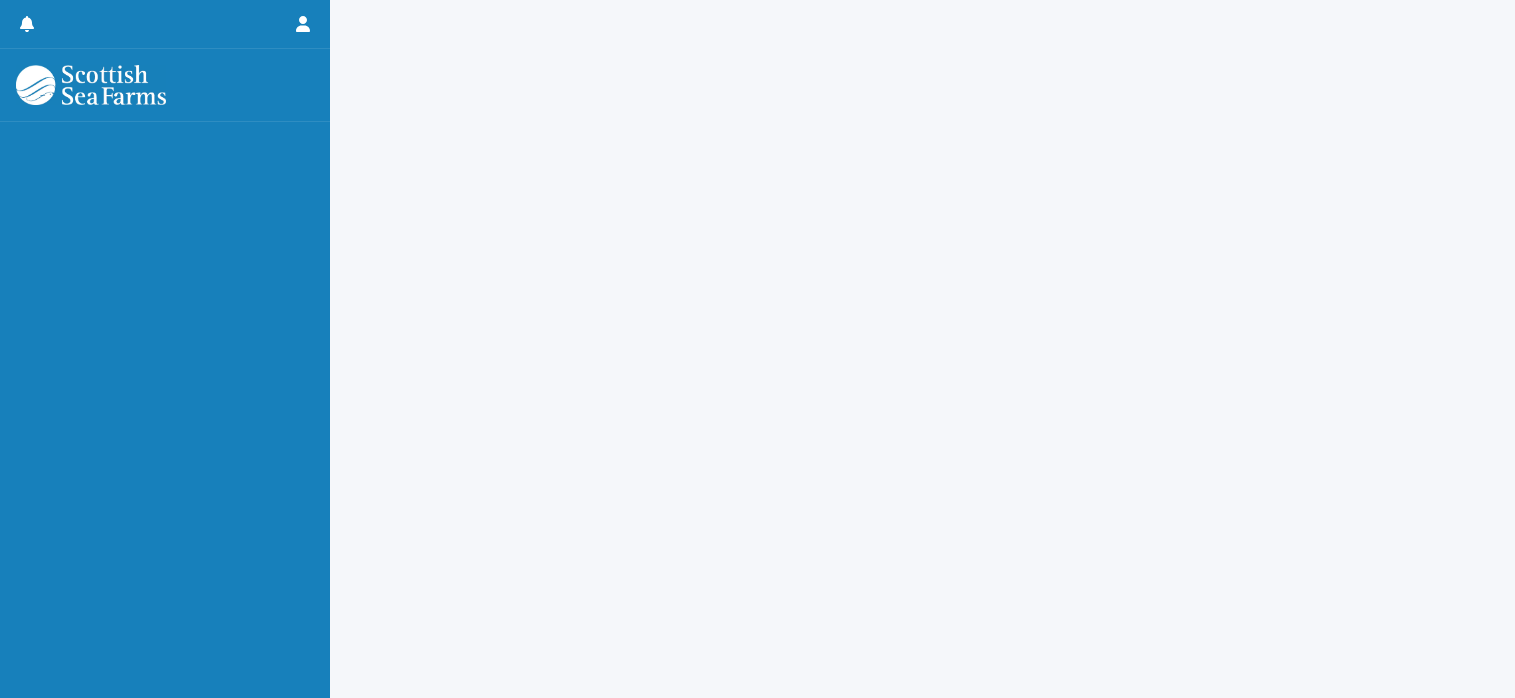 scroll, scrollTop: 0, scrollLeft: 0, axis: both 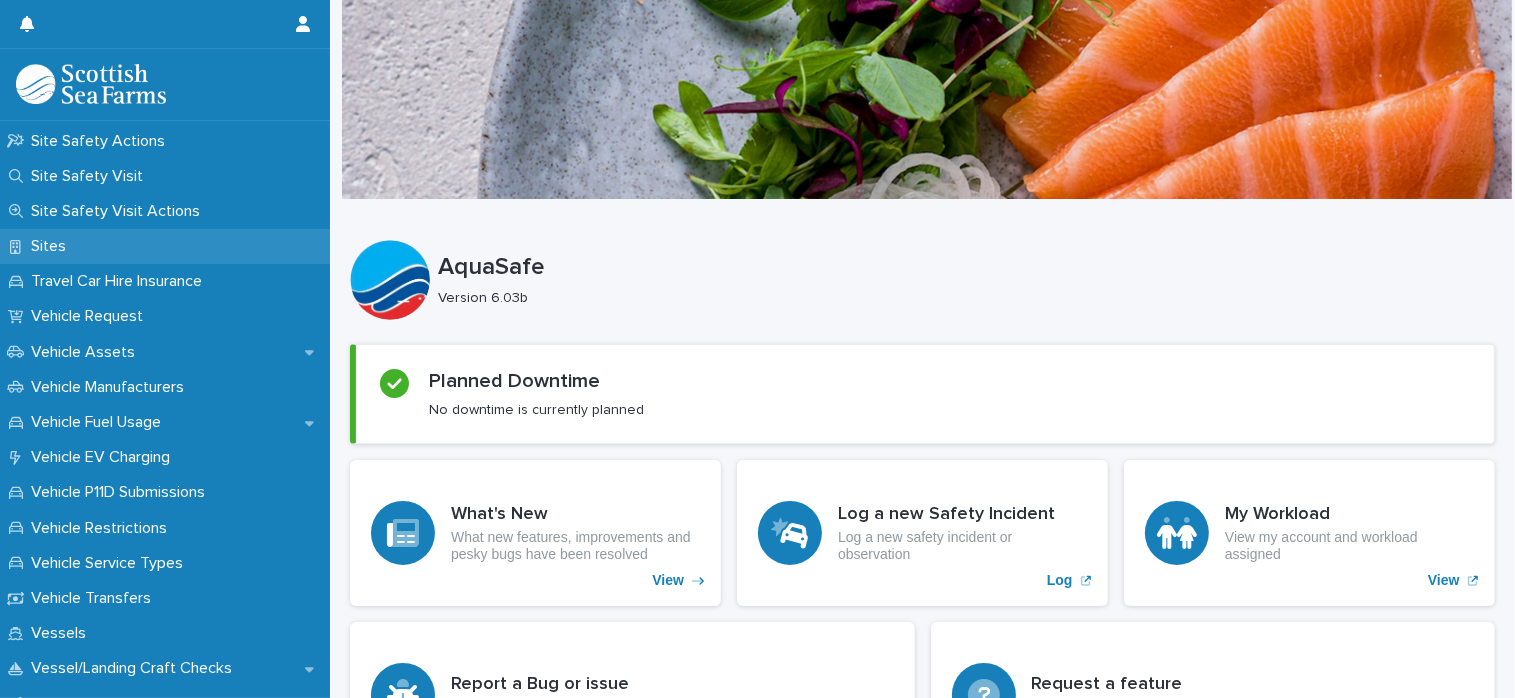 click on "Sites" at bounding box center [52, 246] 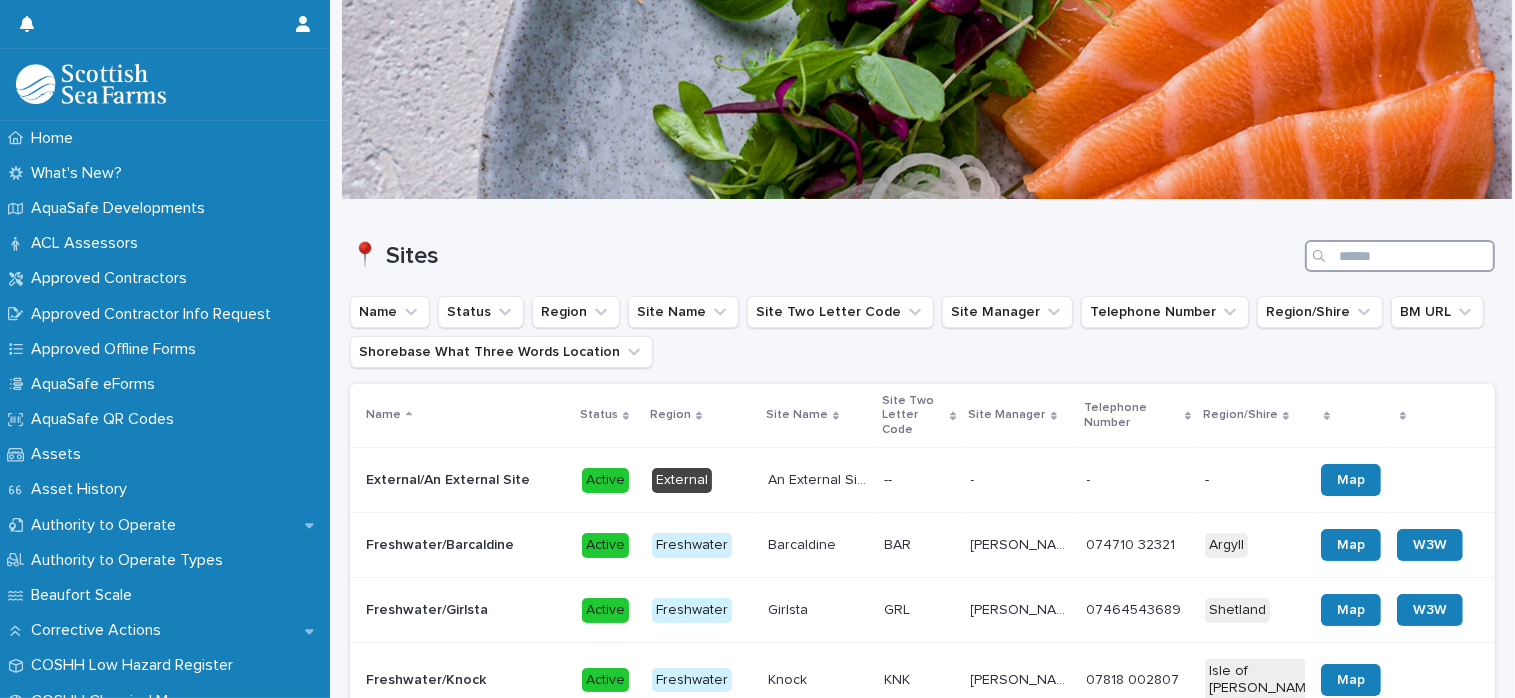 click at bounding box center (1400, 256) 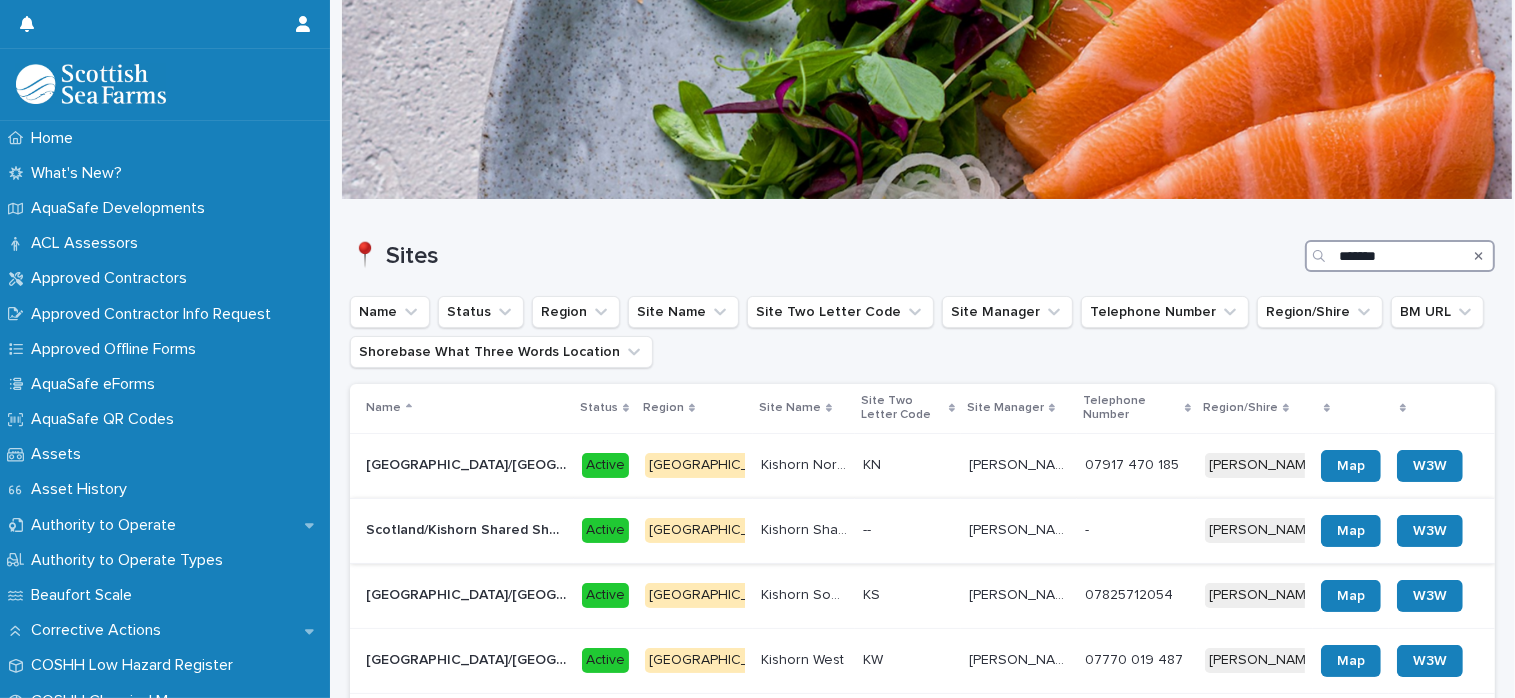 type on "*******" 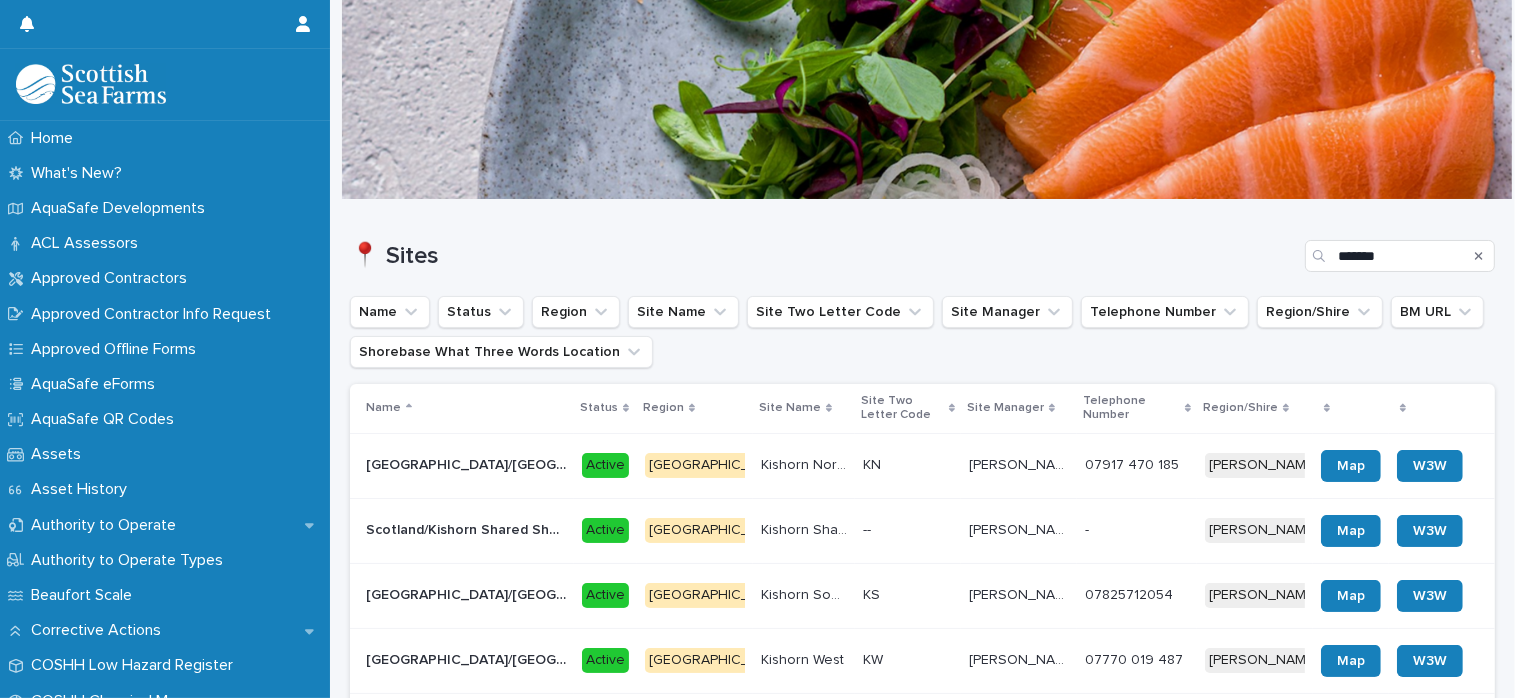 click on "Scotland/Kishorn Shared Shorebase" at bounding box center (468, 528) 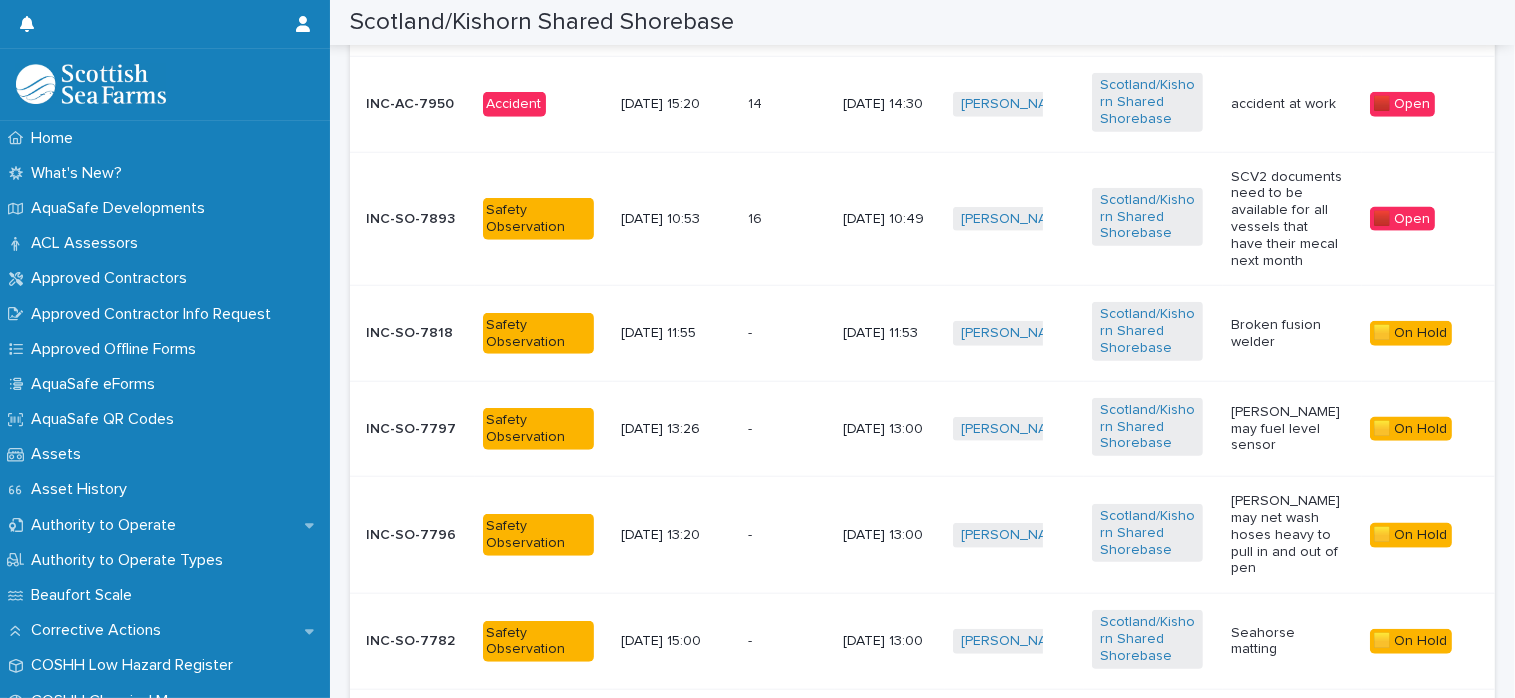 scroll, scrollTop: 1789, scrollLeft: 0, axis: vertical 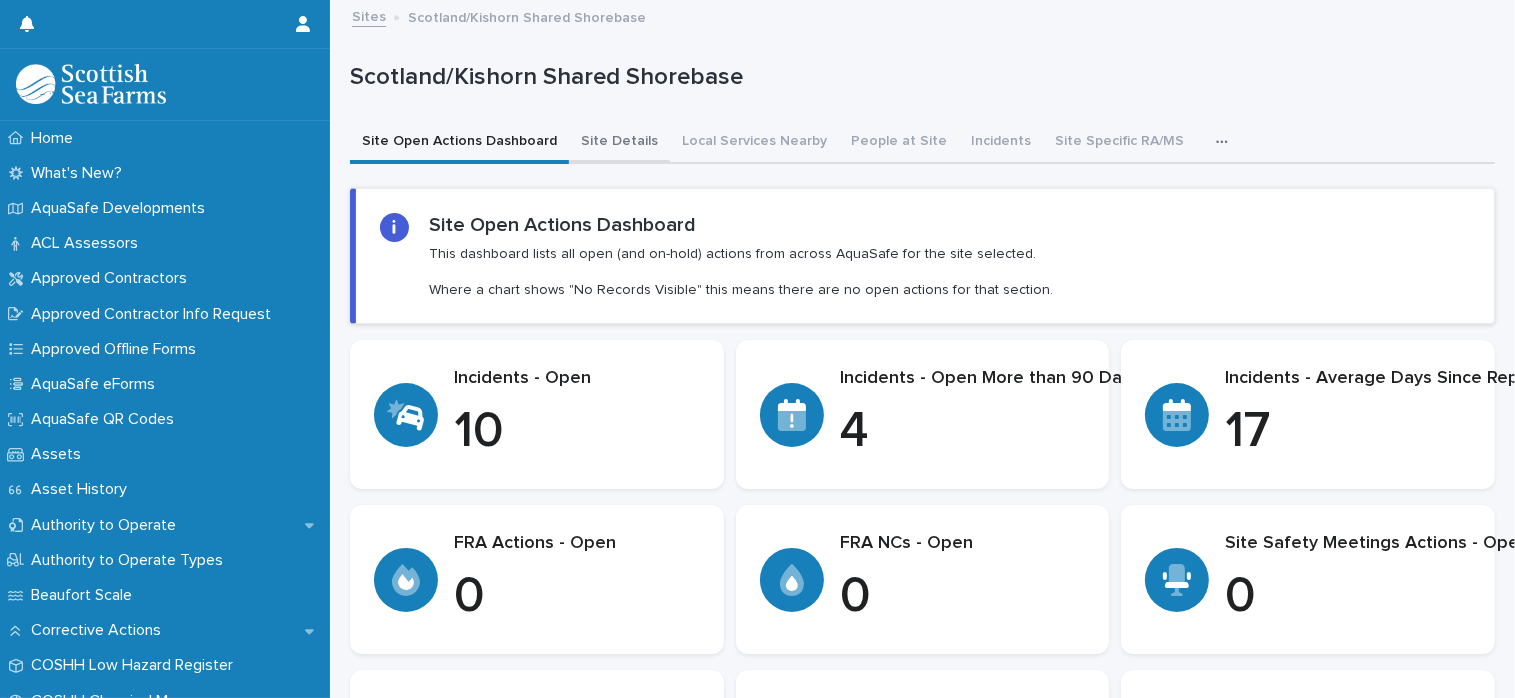 click on "Site Details" at bounding box center [619, 143] 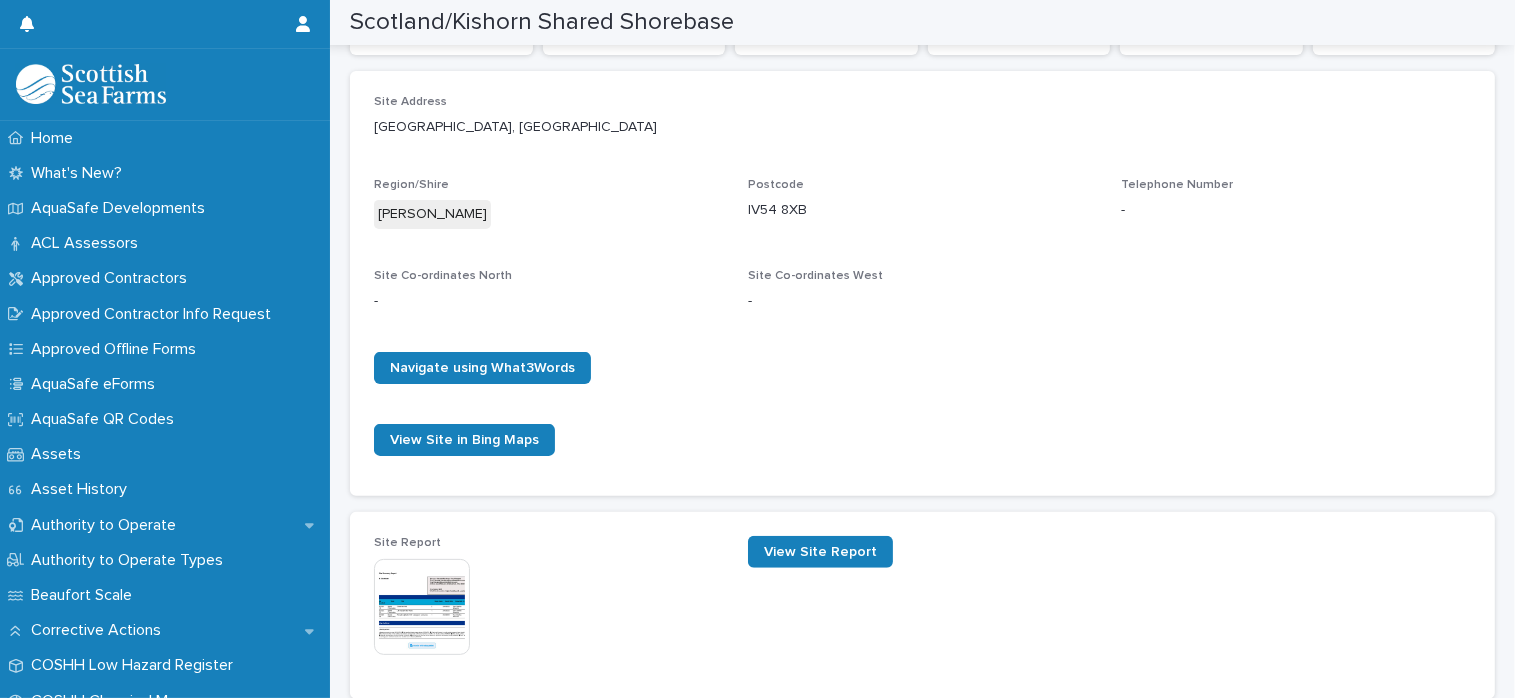 scroll, scrollTop: 535, scrollLeft: 0, axis: vertical 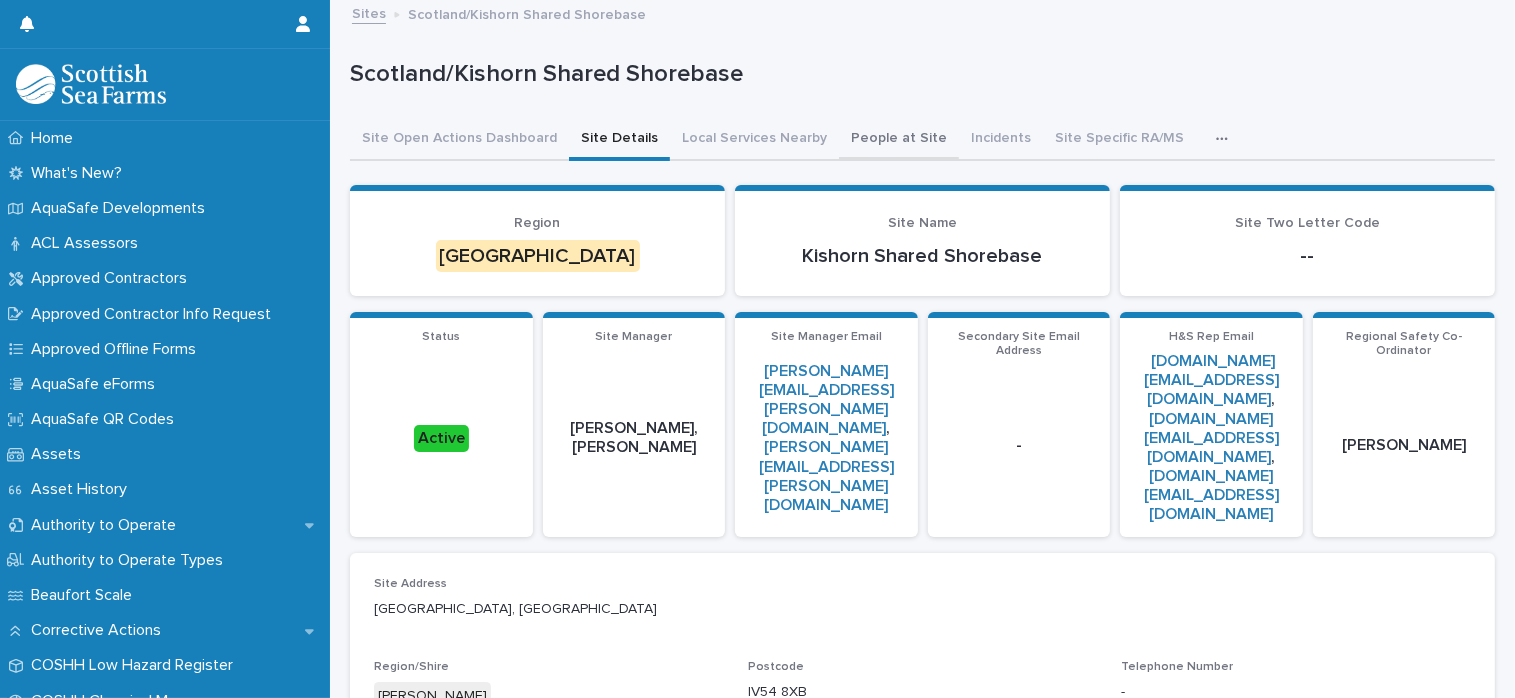click on "People at Site" at bounding box center [899, 140] 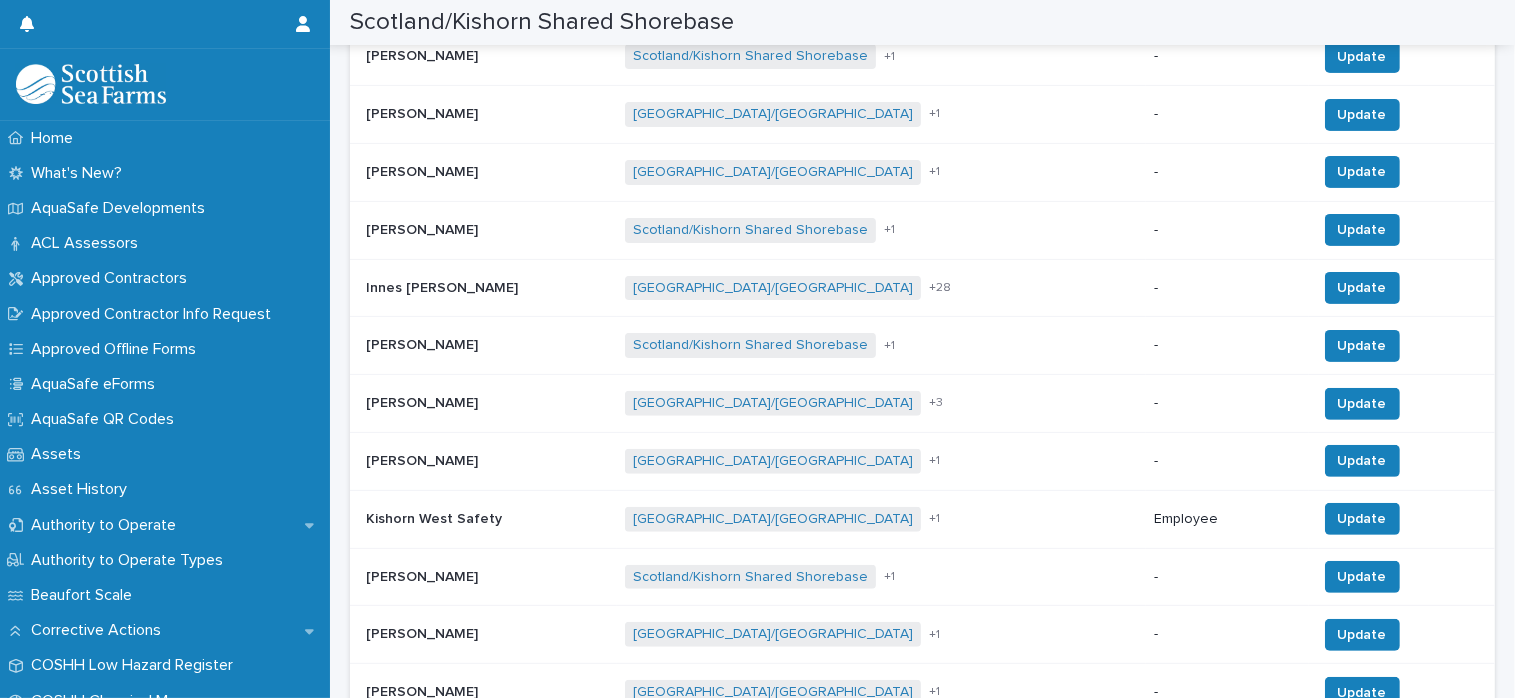 scroll, scrollTop: 574, scrollLeft: 0, axis: vertical 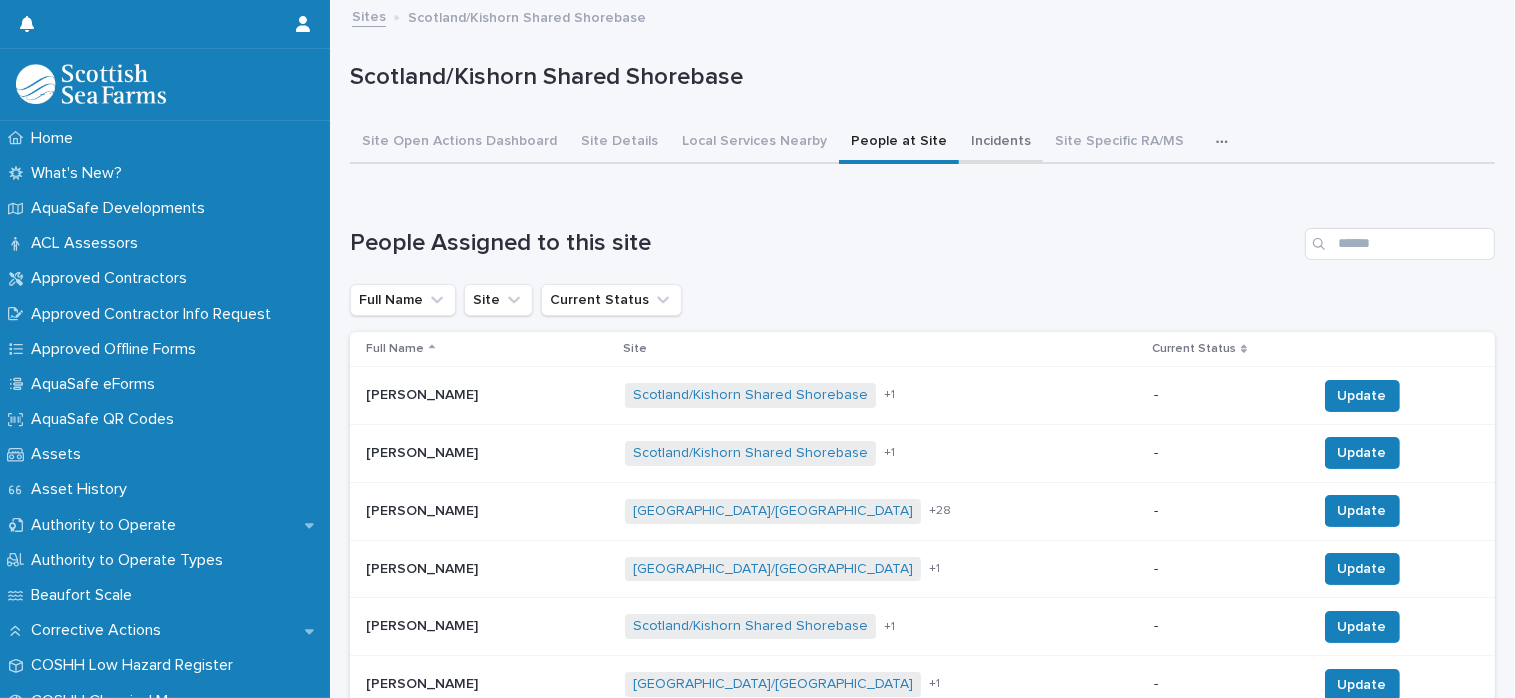 click on "Incidents" at bounding box center (1001, 143) 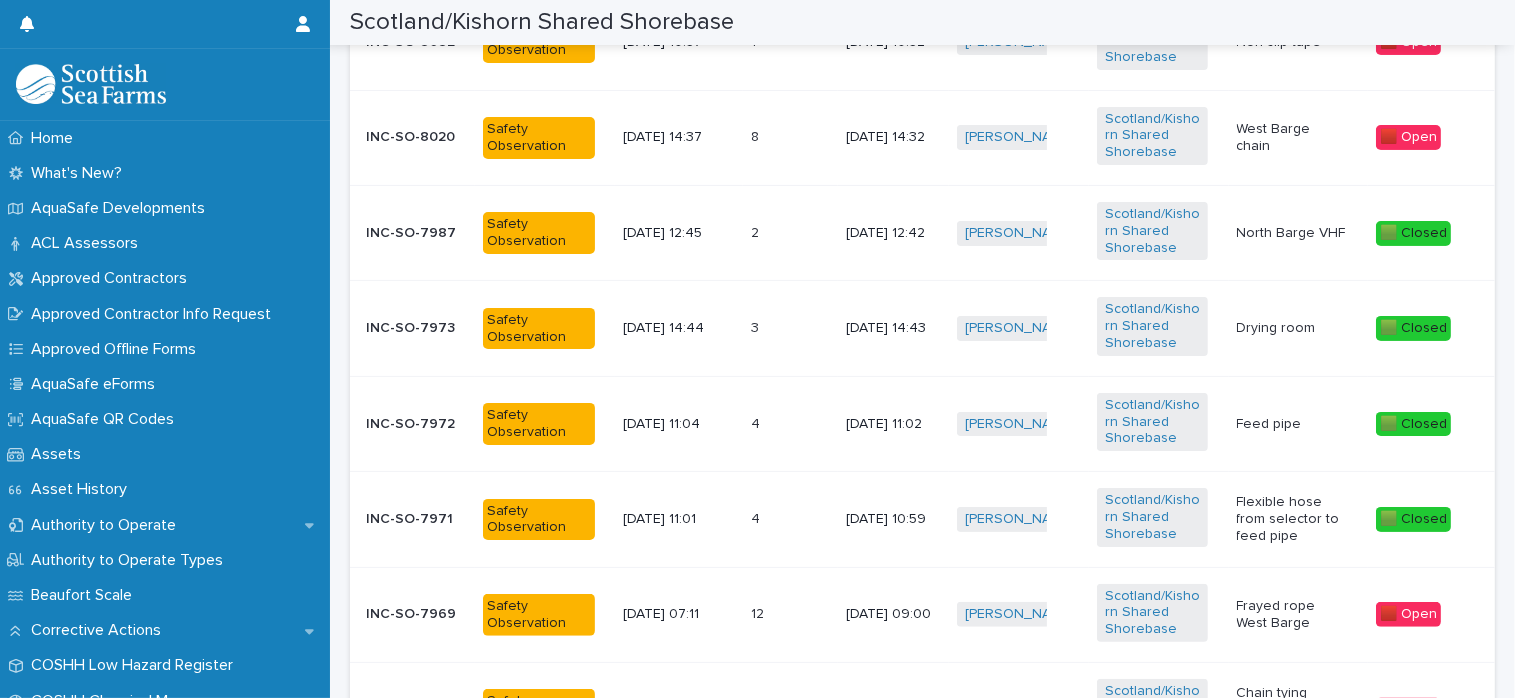 scroll, scrollTop: 481, scrollLeft: 0, axis: vertical 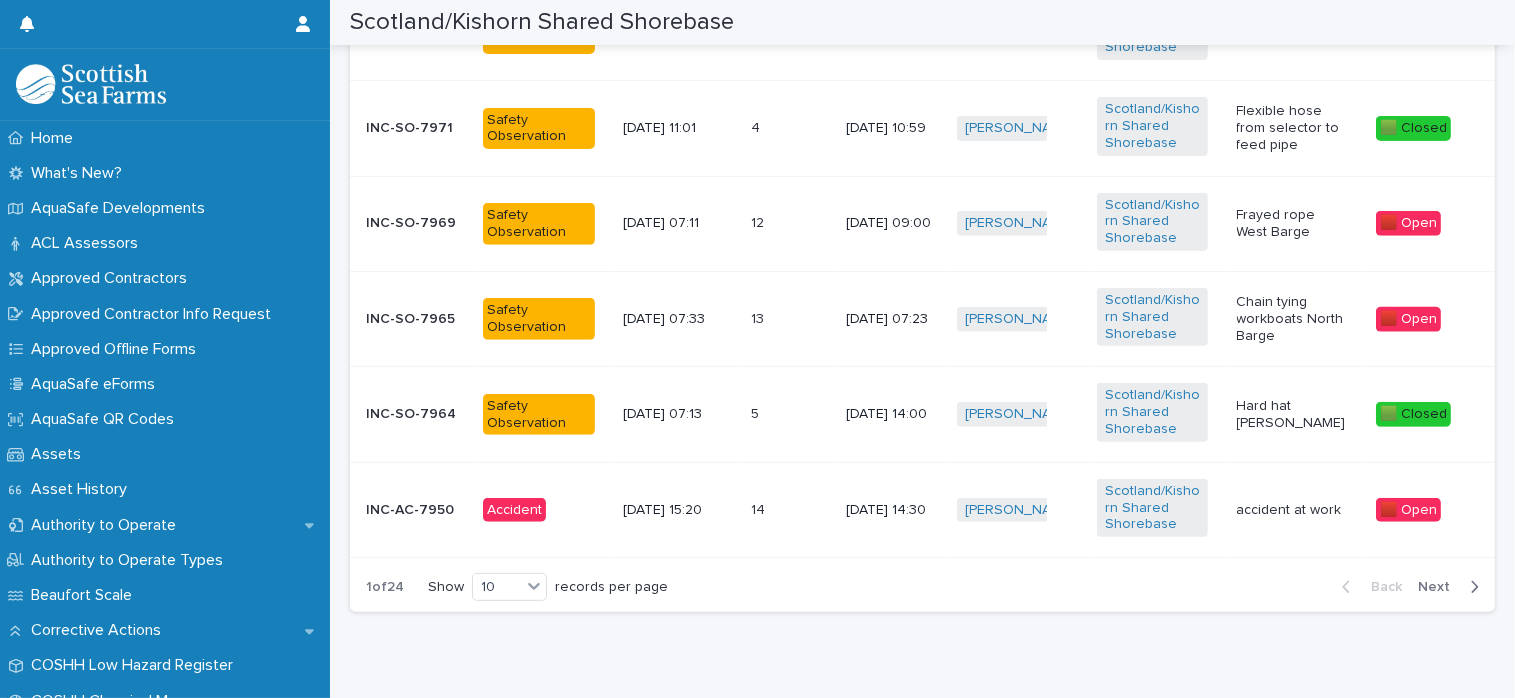 click on "INC-AC-7950" at bounding box center [416, 510] 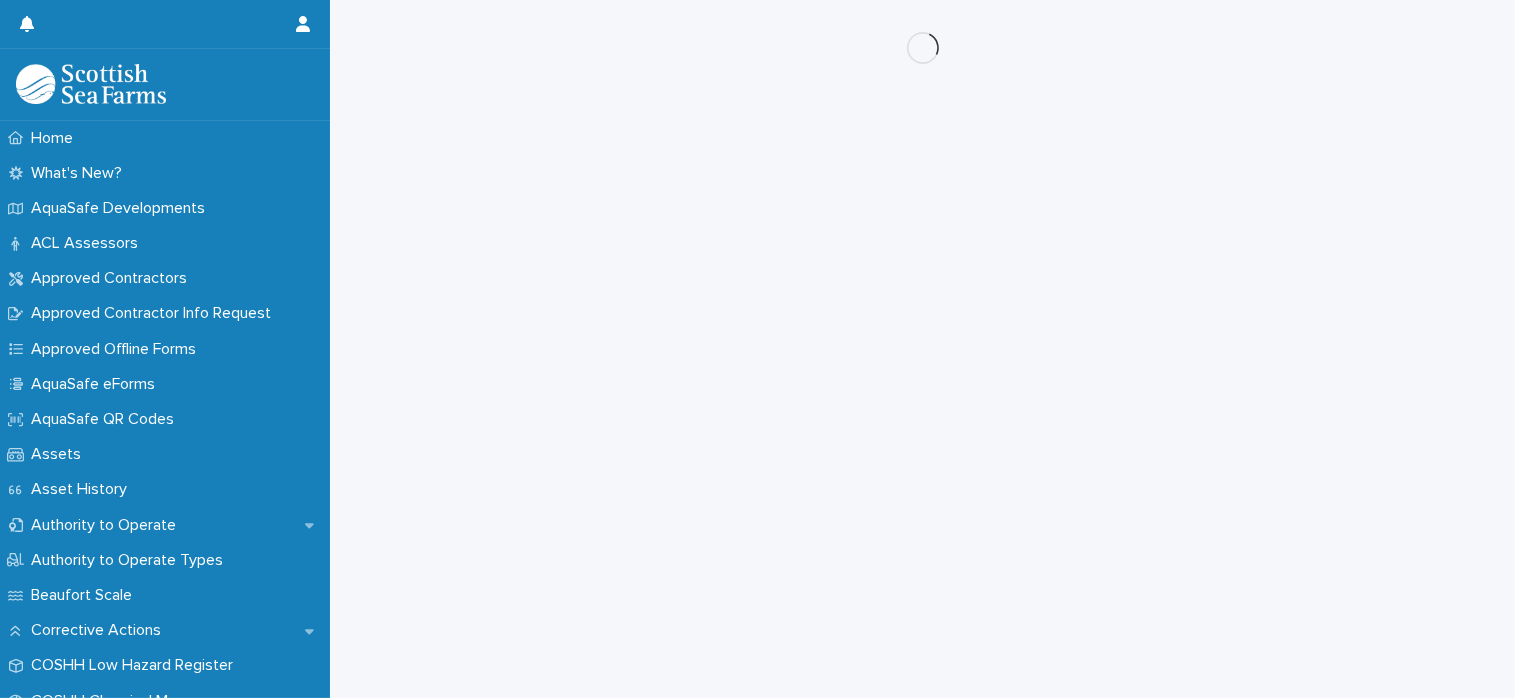 scroll, scrollTop: 0, scrollLeft: 0, axis: both 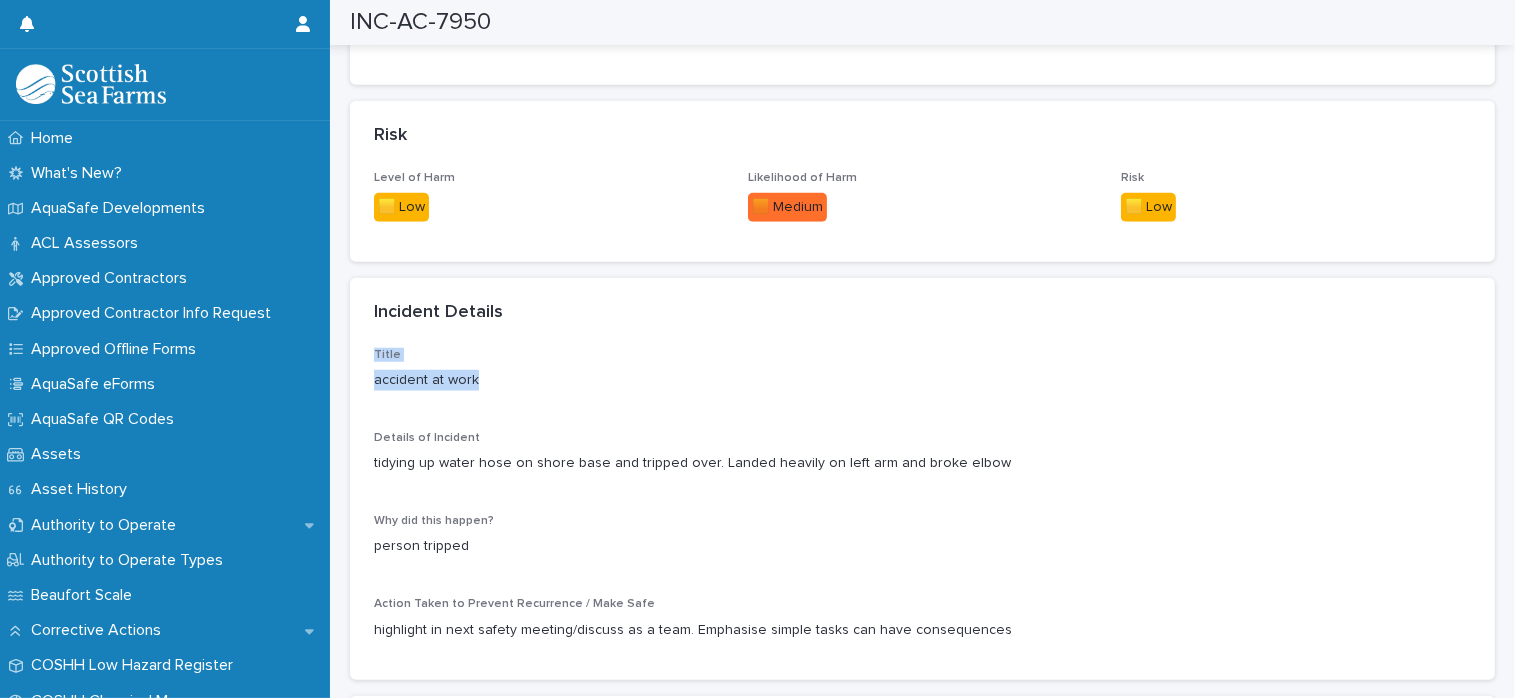 drag, startPoint x: 1498, startPoint y: 262, endPoint x: 1493, endPoint y: 183, distance: 79.15807 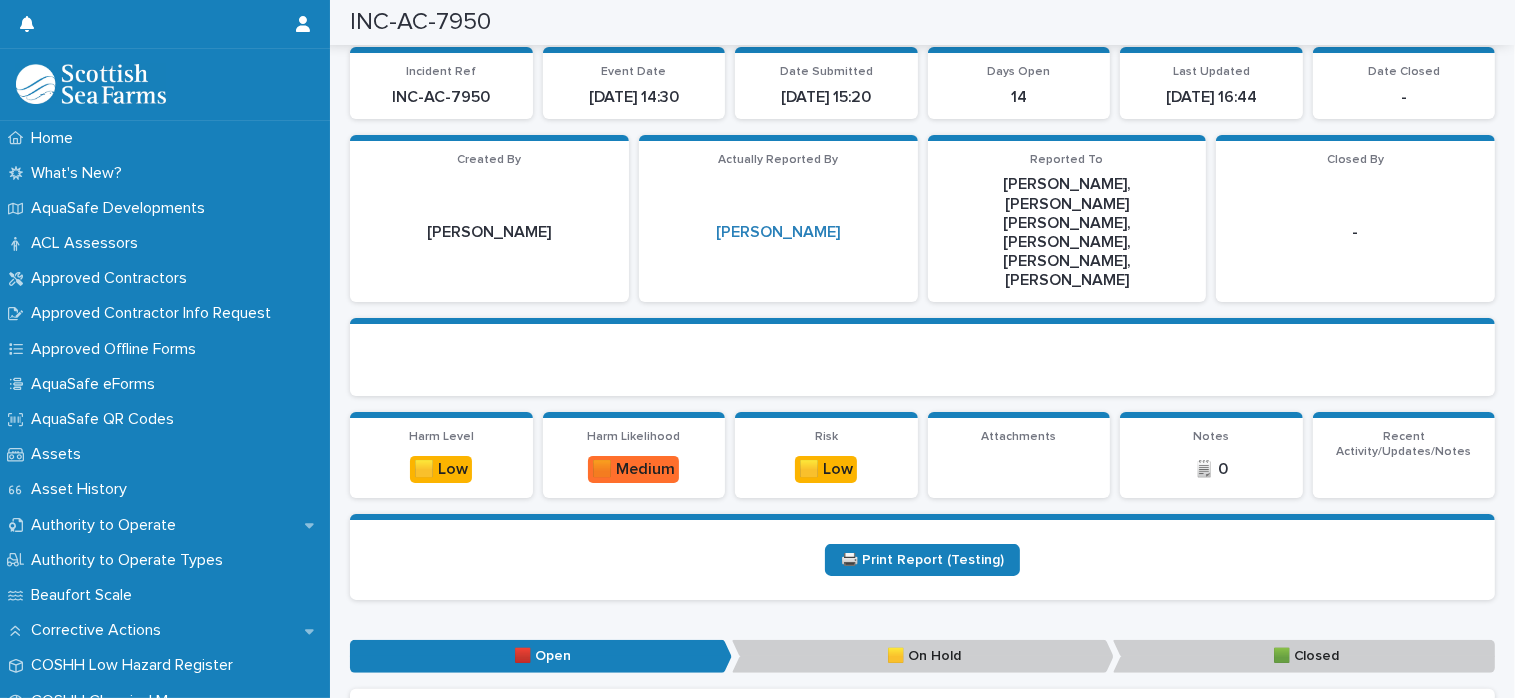 scroll, scrollTop: 157, scrollLeft: 0, axis: vertical 